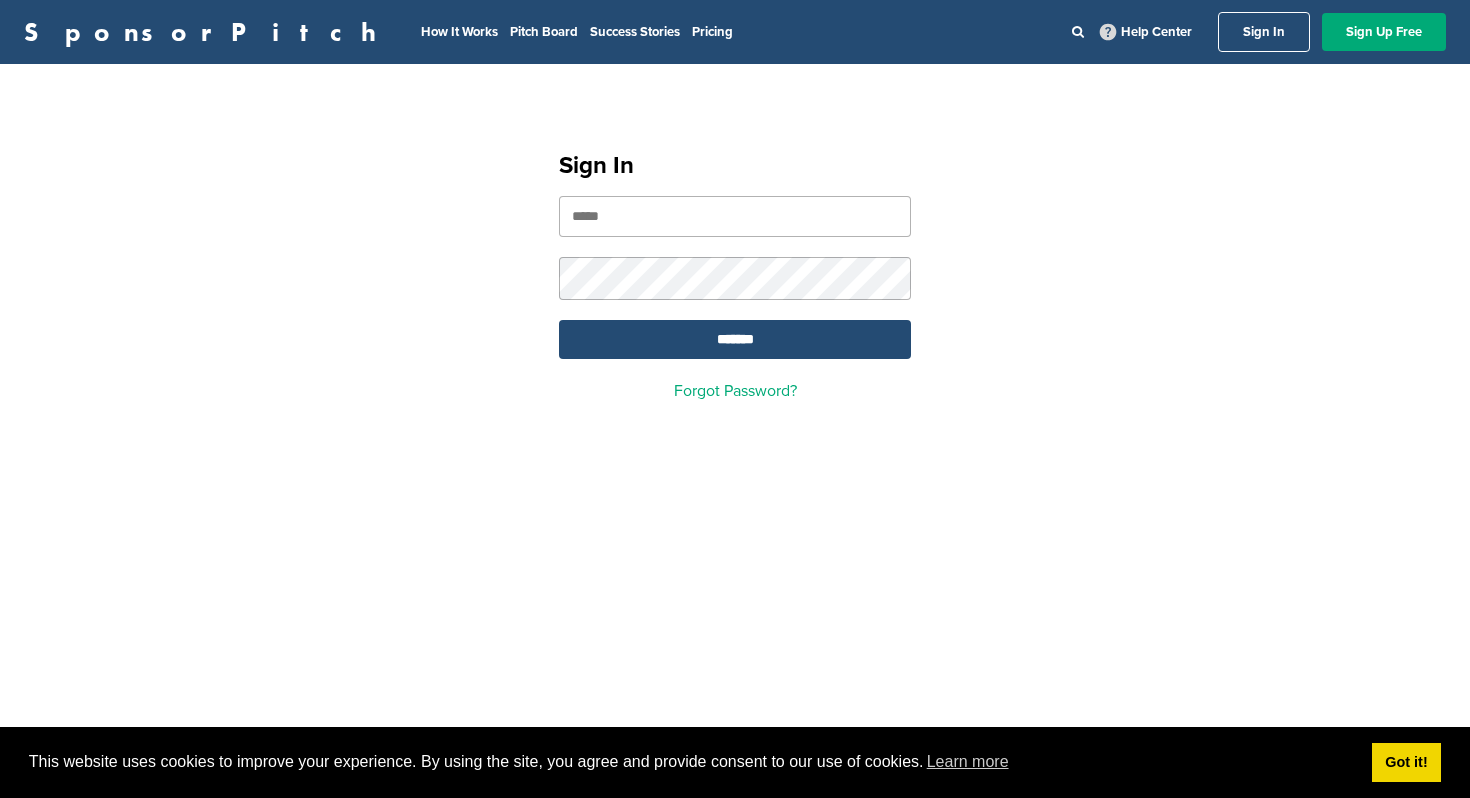 scroll, scrollTop: 0, scrollLeft: 0, axis: both 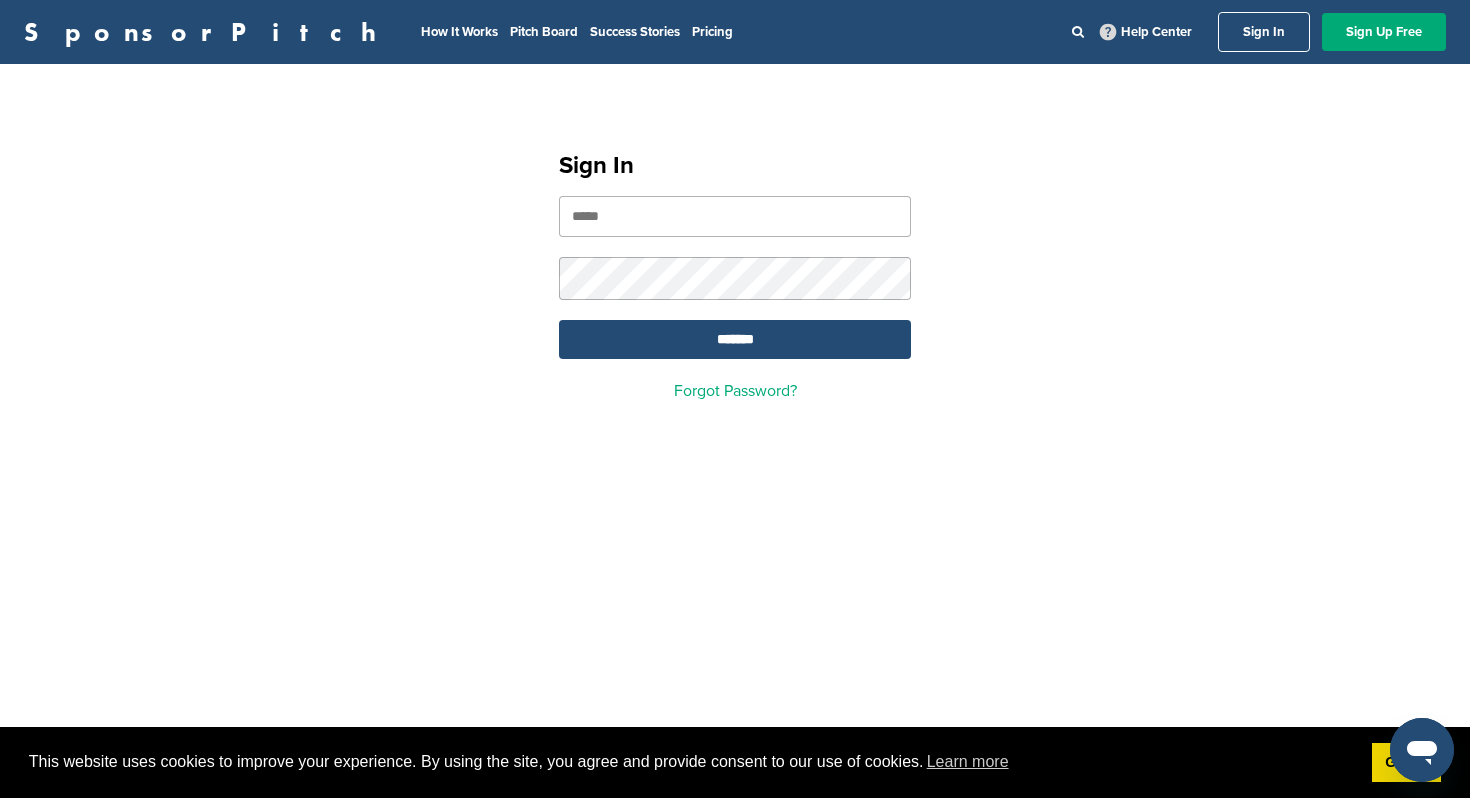 click at bounding box center (735, 216) 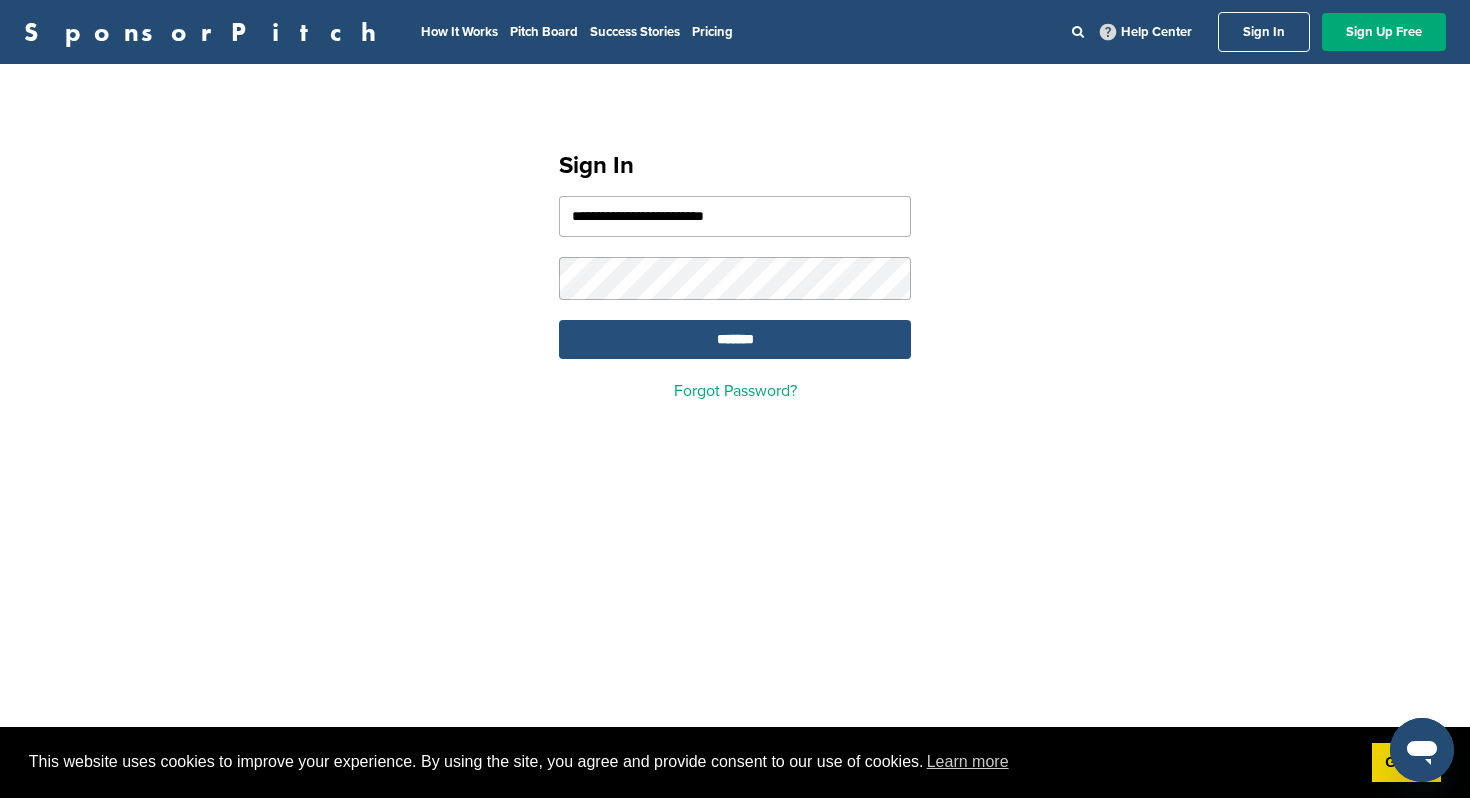 click on "*******" at bounding box center (735, 339) 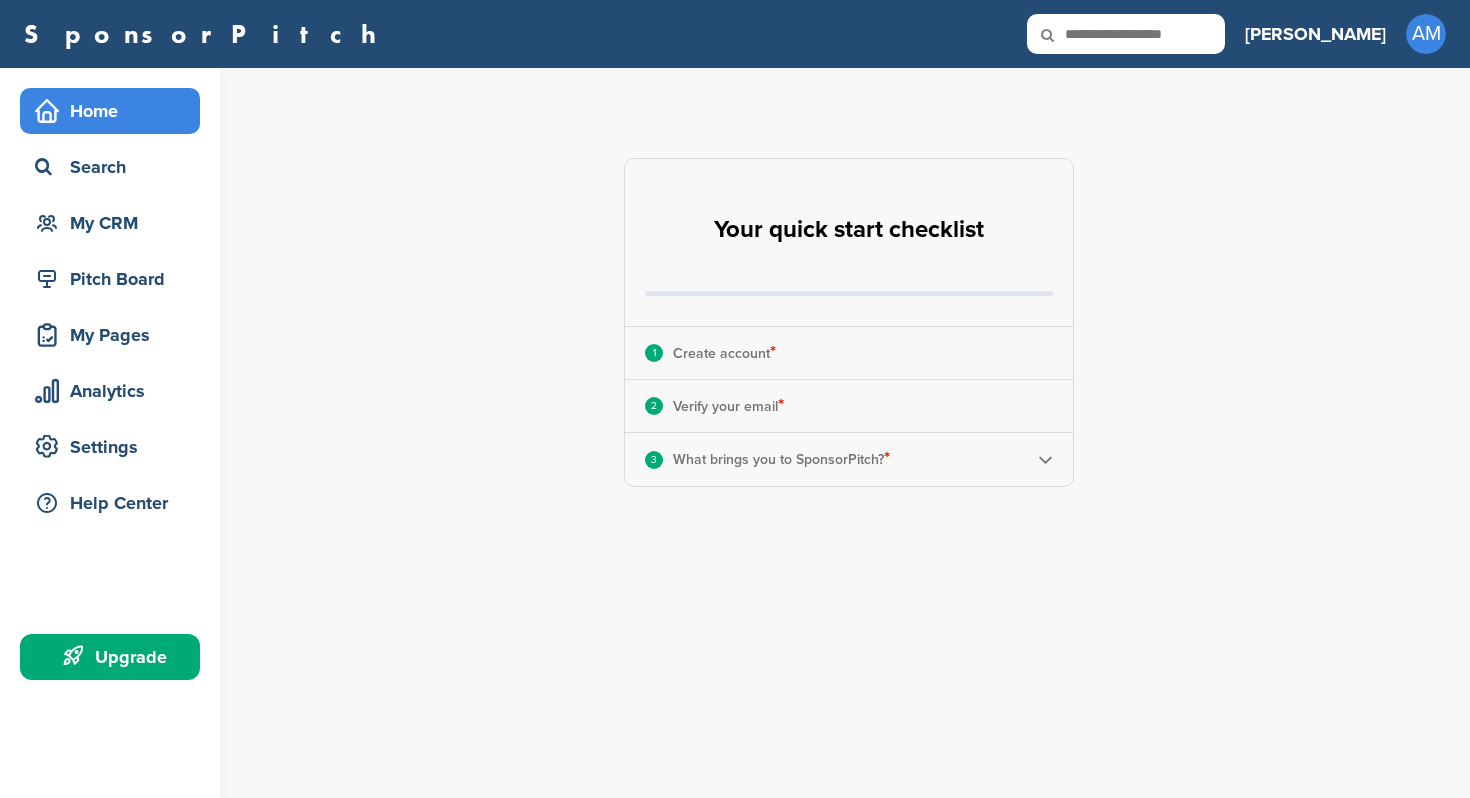 scroll, scrollTop: 0, scrollLeft: 0, axis: both 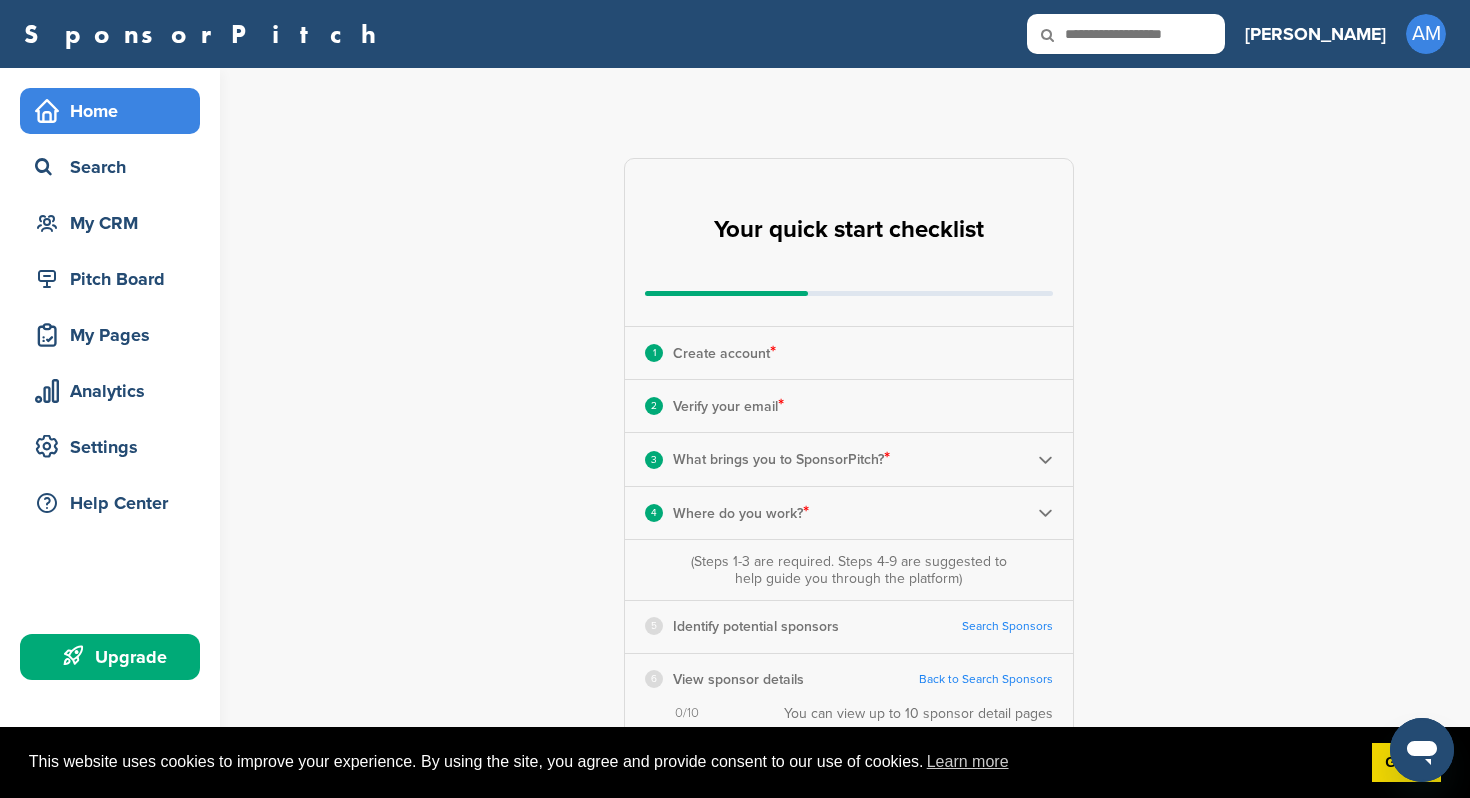 click on "Search Sponsors" at bounding box center (1007, 626) 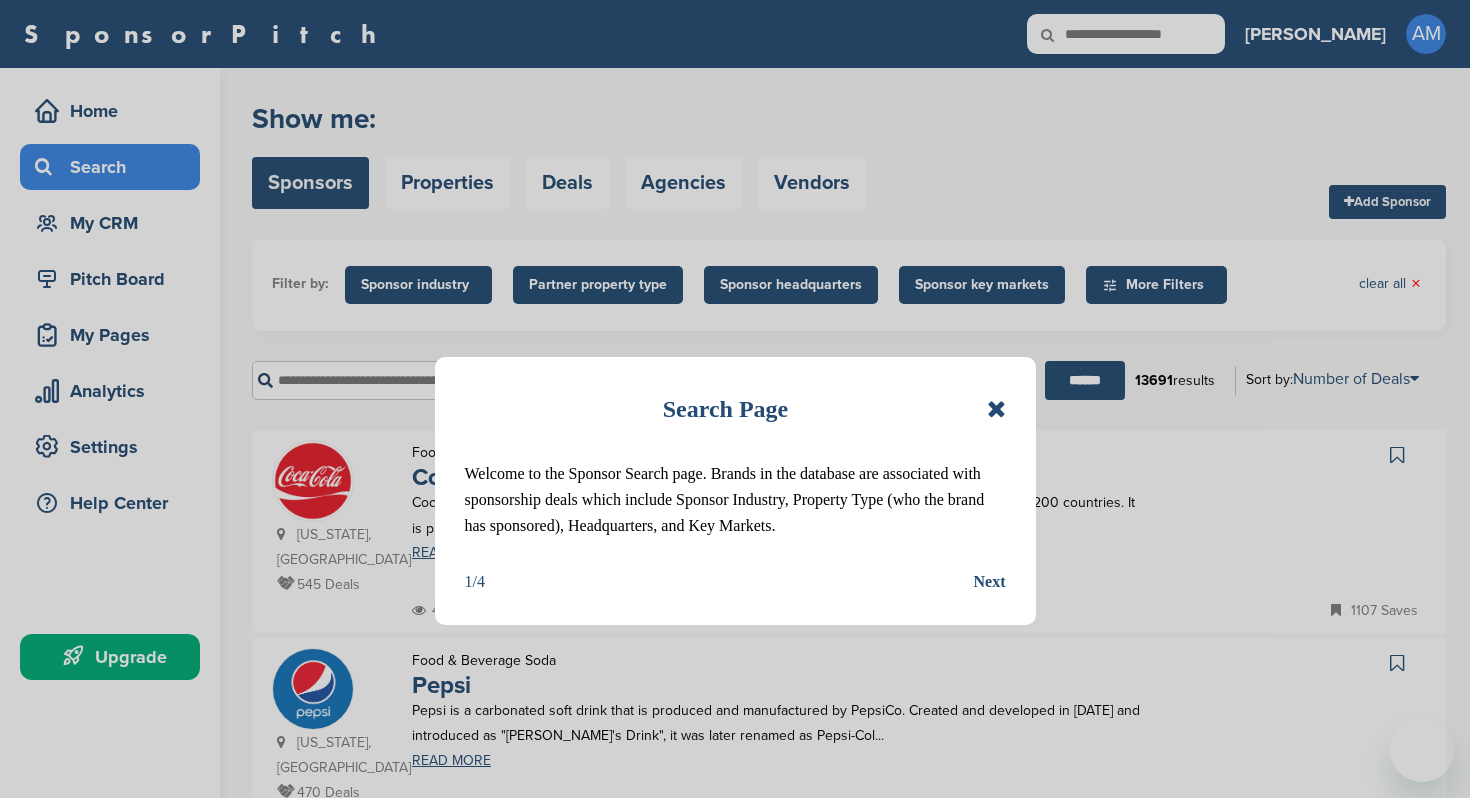 scroll, scrollTop: 0, scrollLeft: 0, axis: both 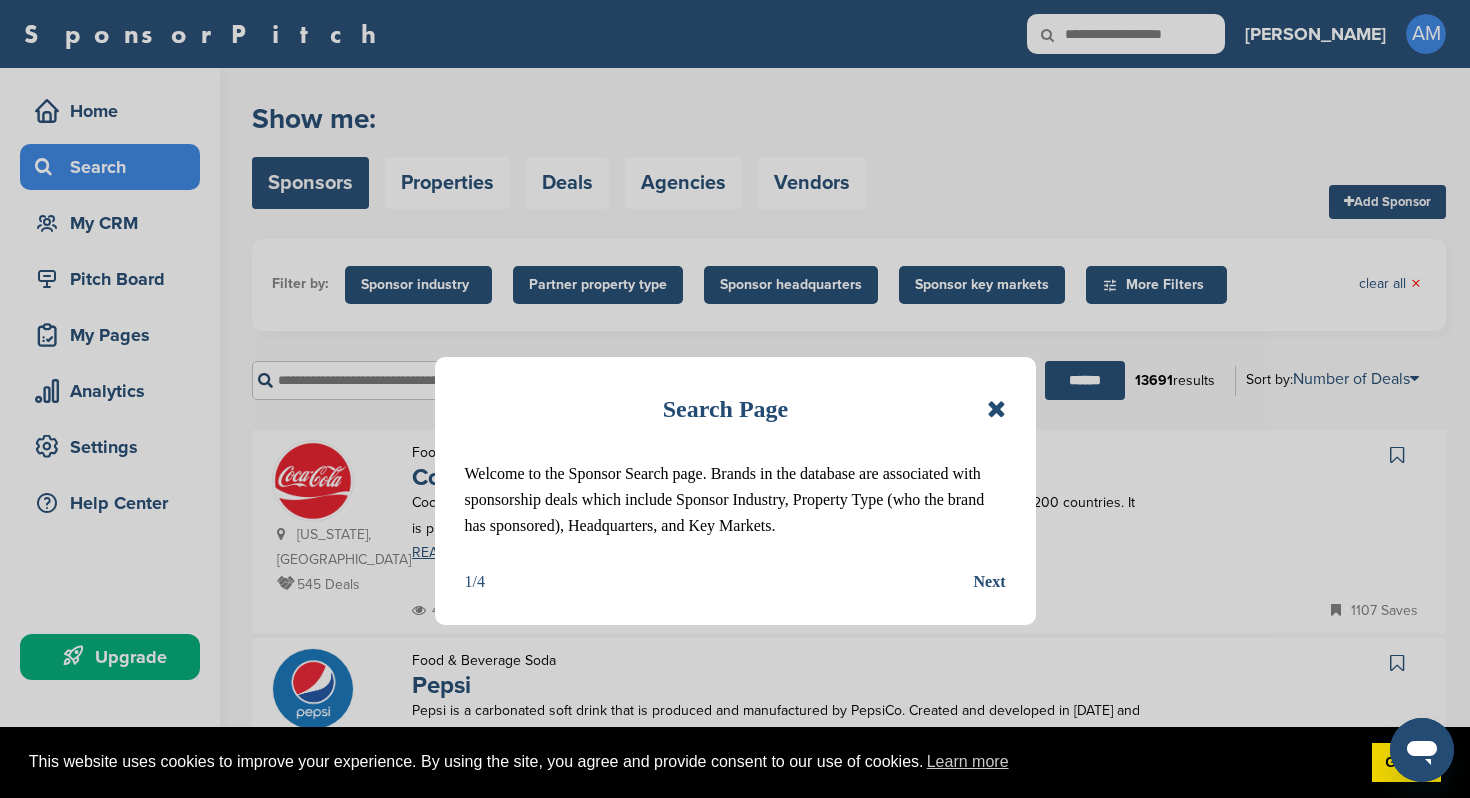 click at bounding box center [996, 409] 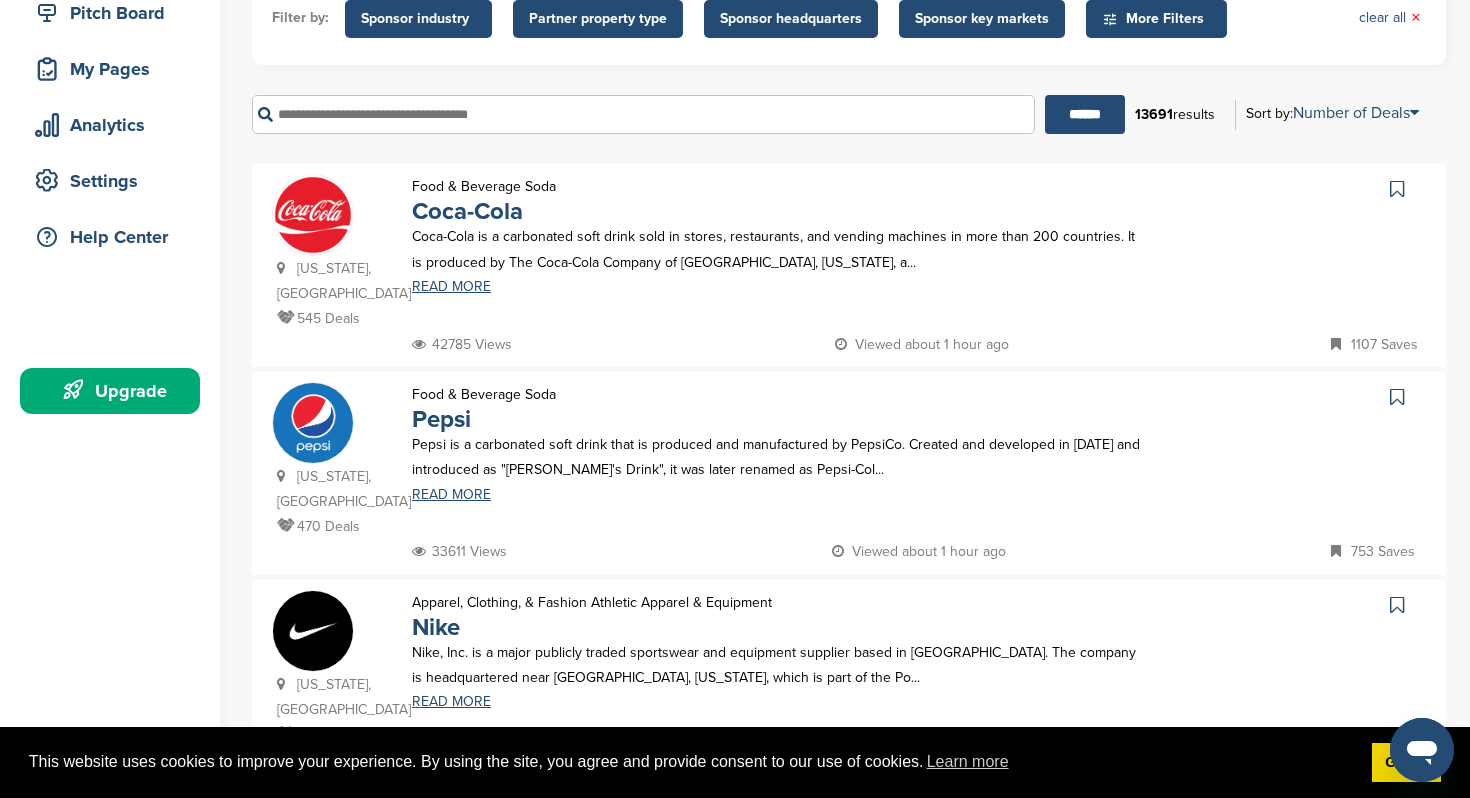 scroll, scrollTop: 267, scrollLeft: 0, axis: vertical 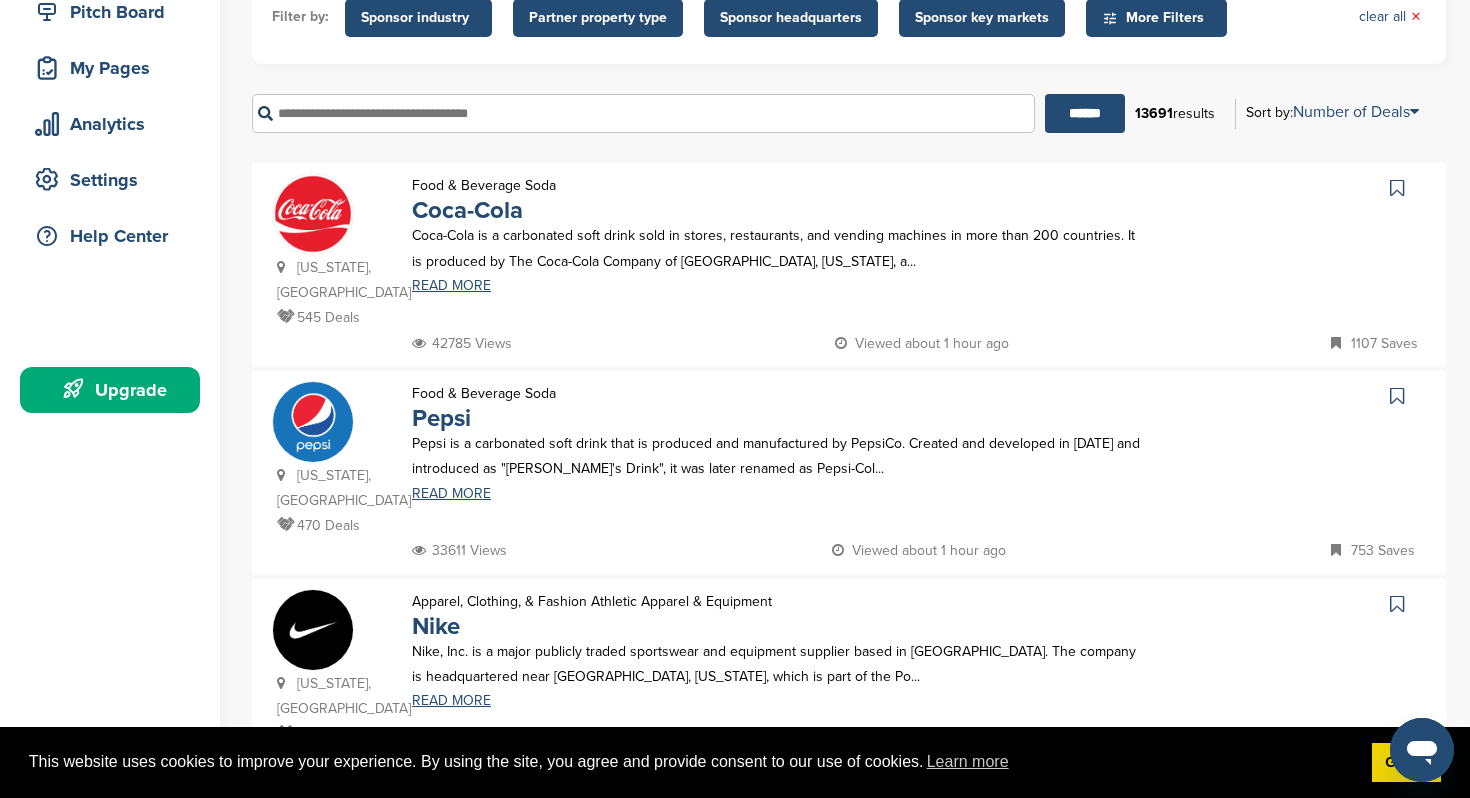 click at bounding box center [1297, 252] 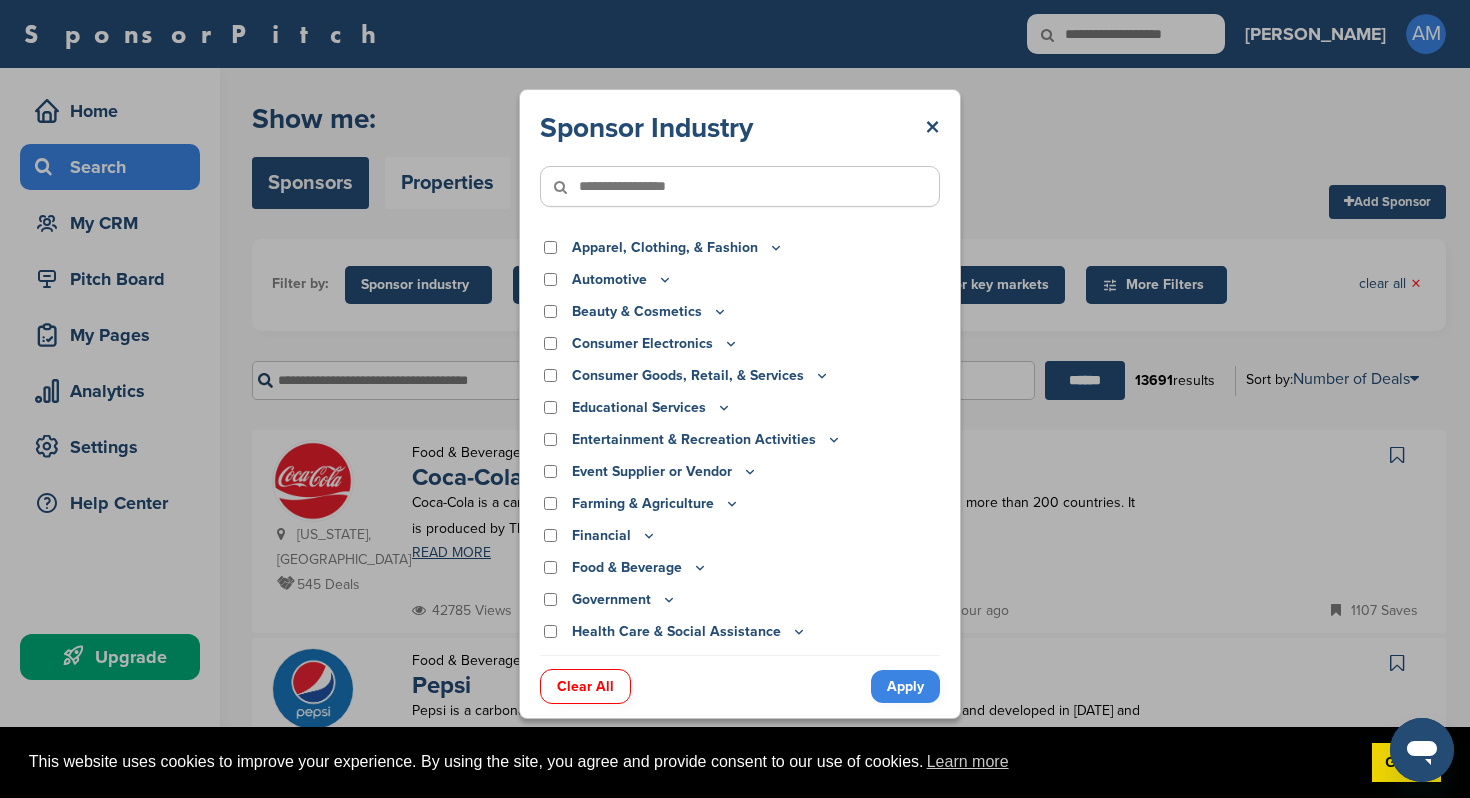 scroll, scrollTop: 0, scrollLeft: 0, axis: both 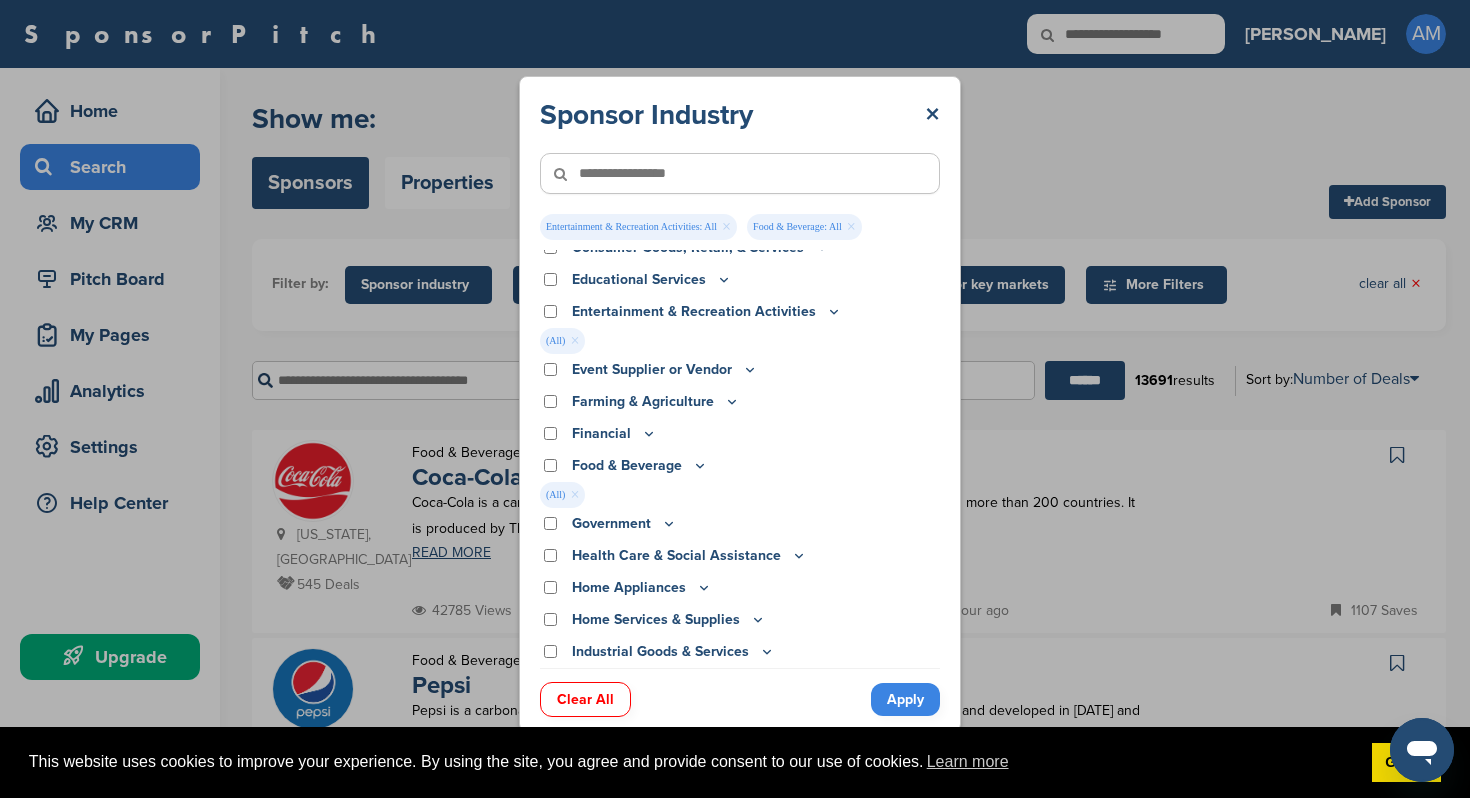 click on "Financial" at bounding box center [740, 434] 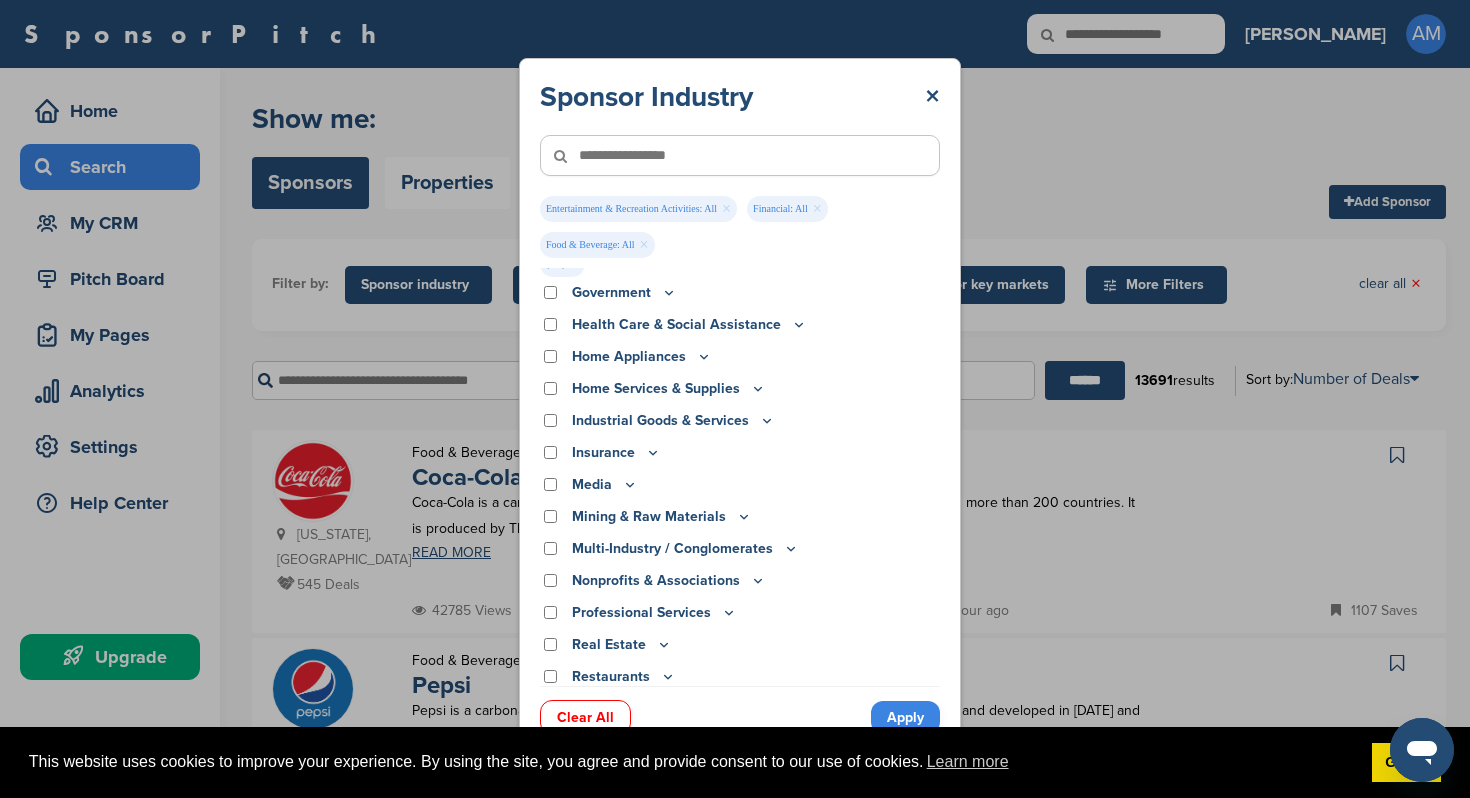scroll, scrollTop: 451, scrollLeft: 0, axis: vertical 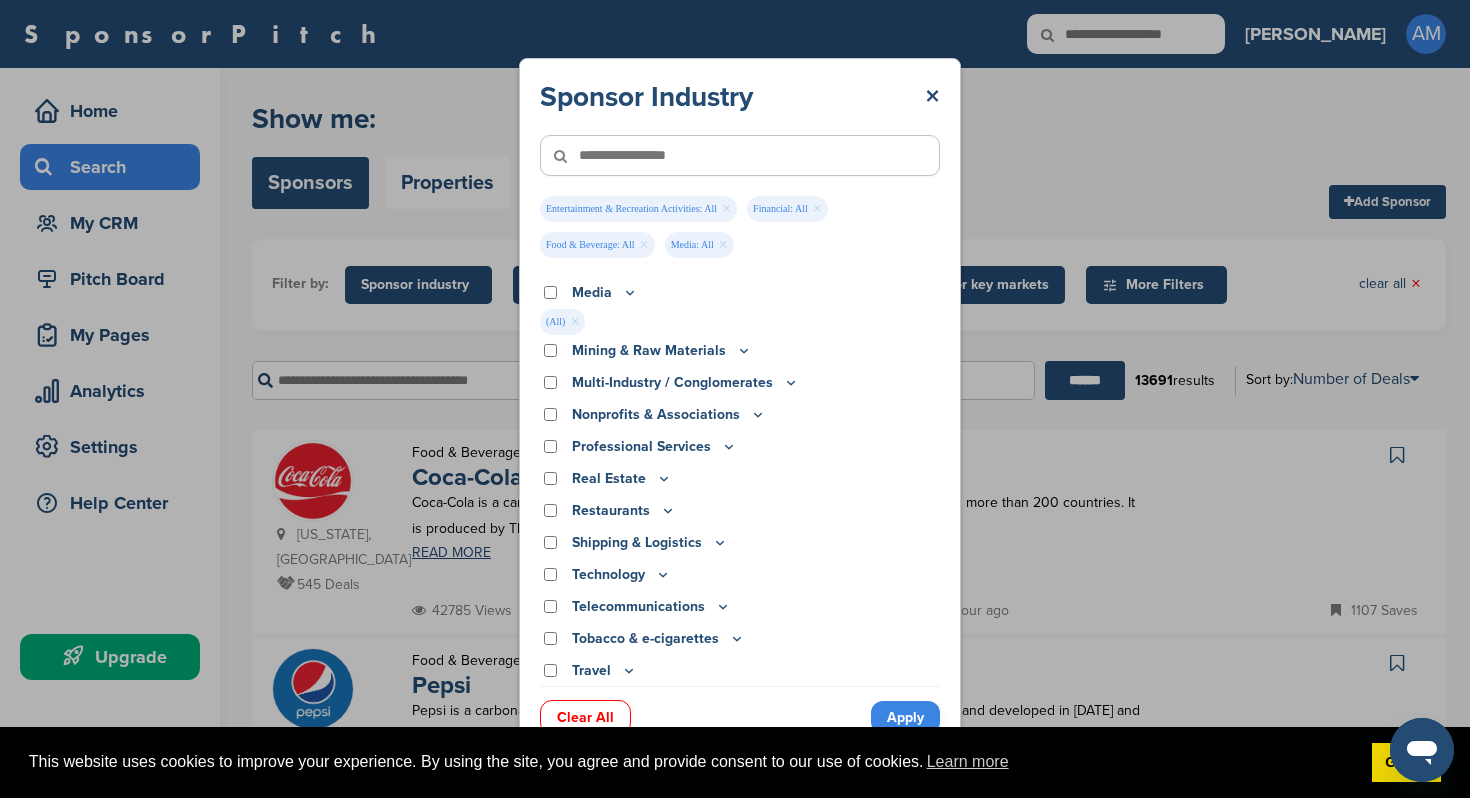 click at bounding box center [740, 155] 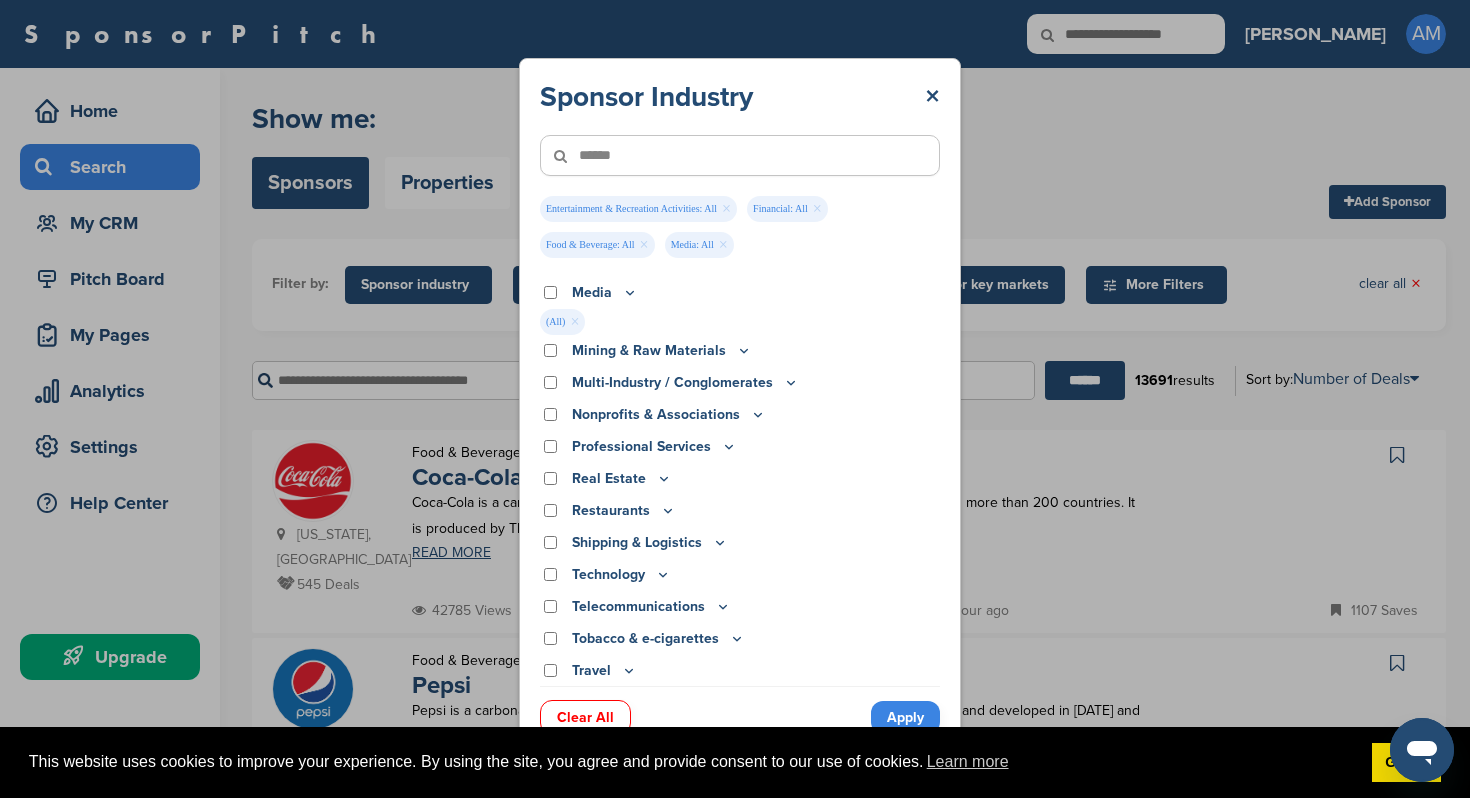 scroll, scrollTop: 0, scrollLeft: 0, axis: both 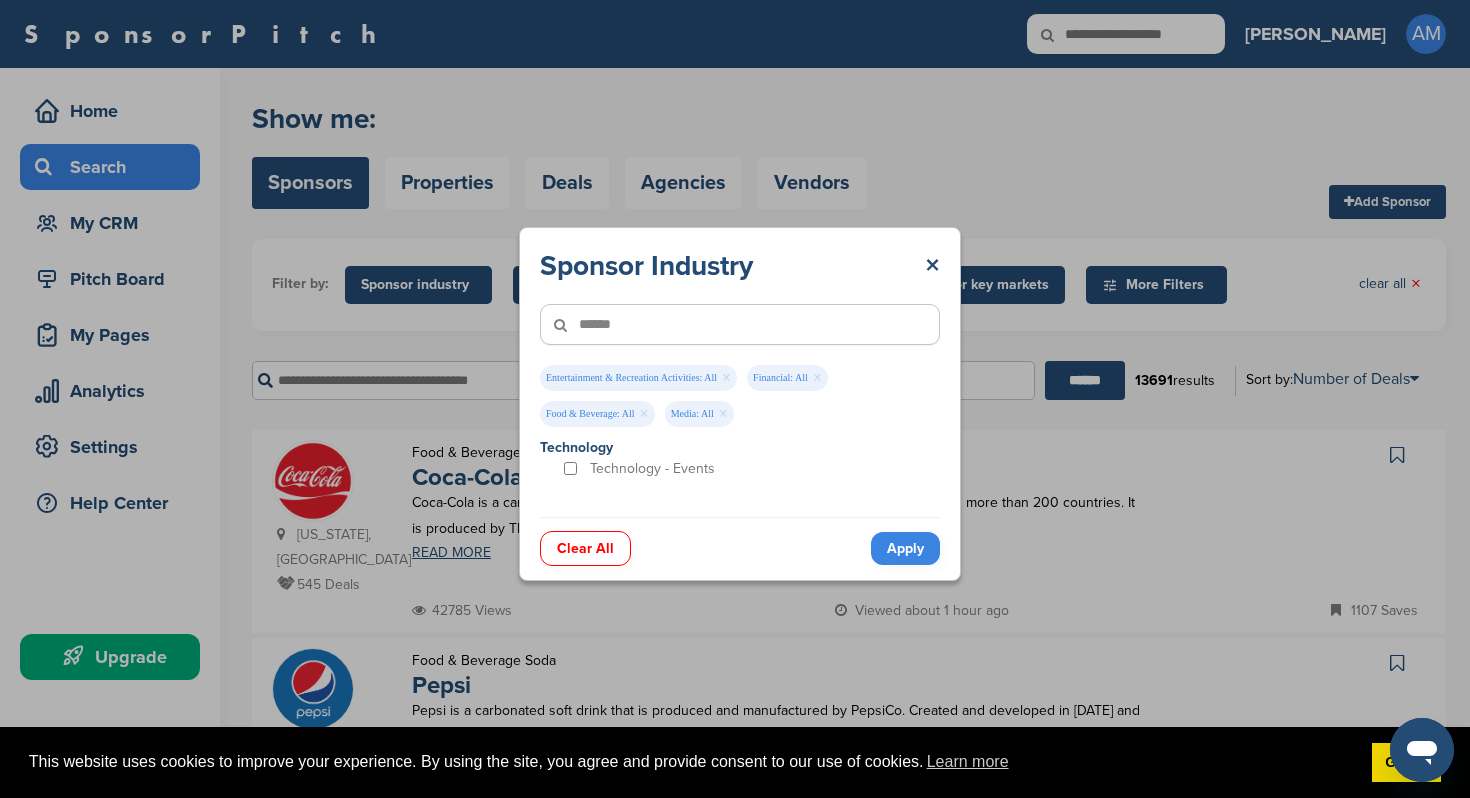 type on "******" 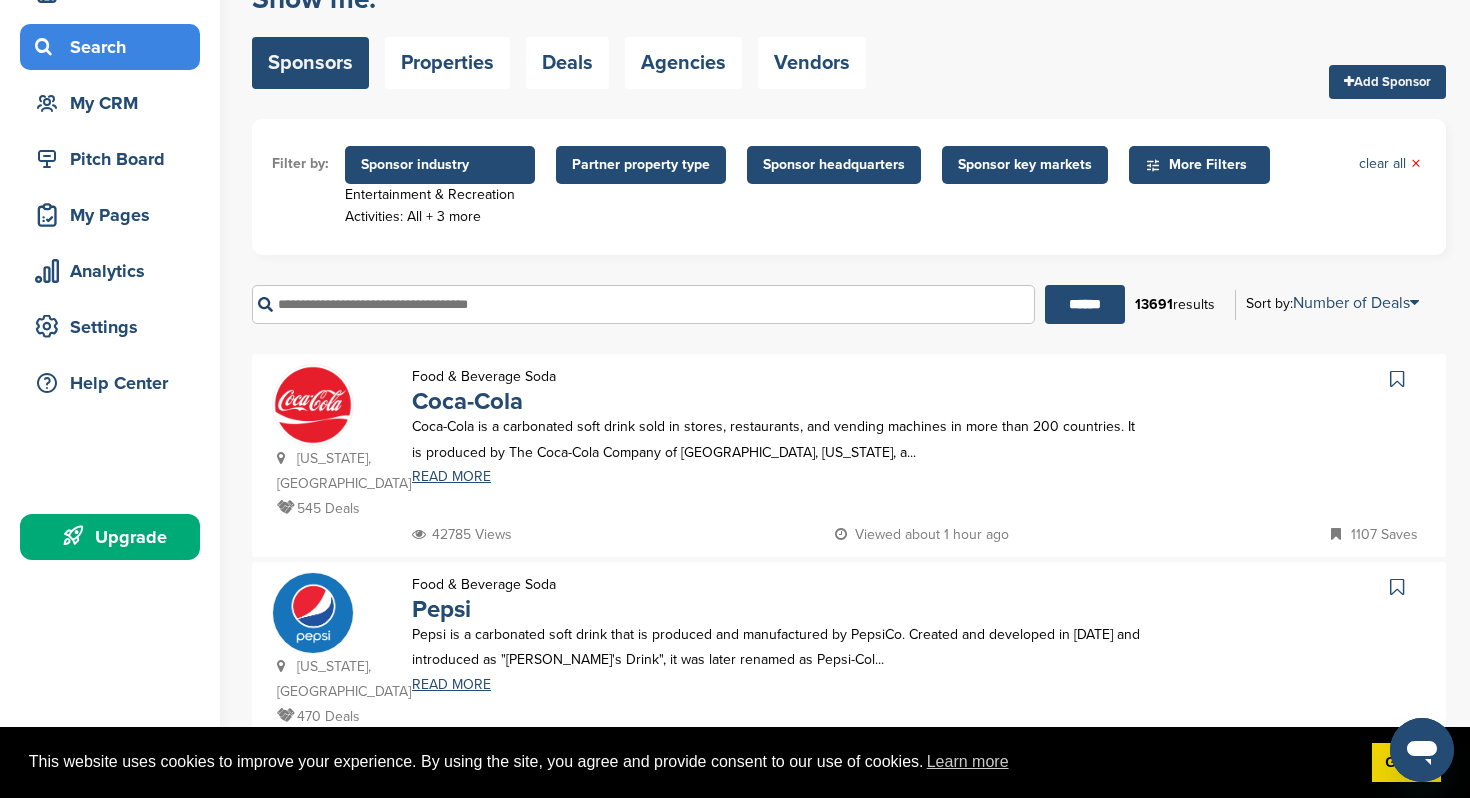 scroll, scrollTop: 201, scrollLeft: 0, axis: vertical 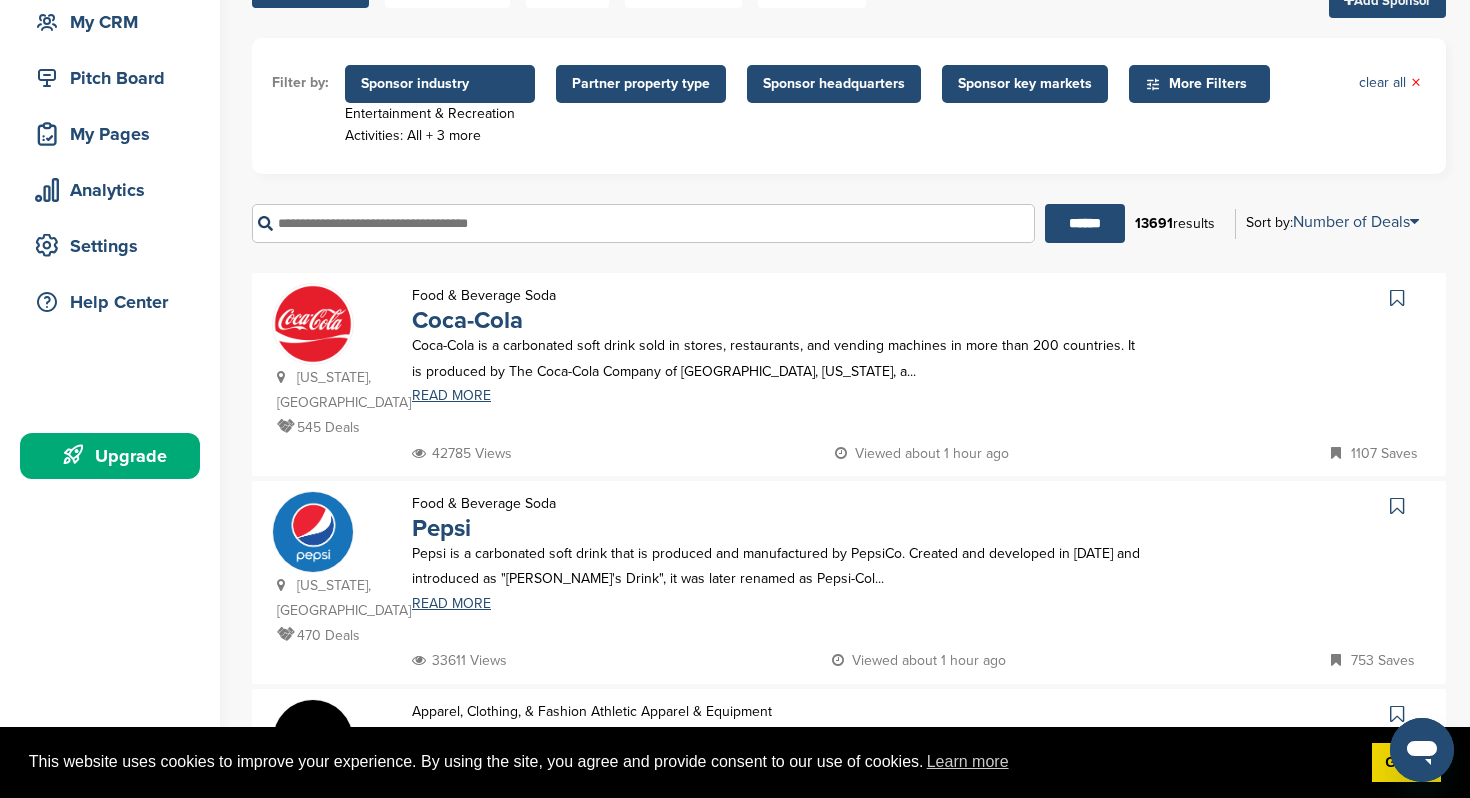 click at bounding box center (1397, 298) 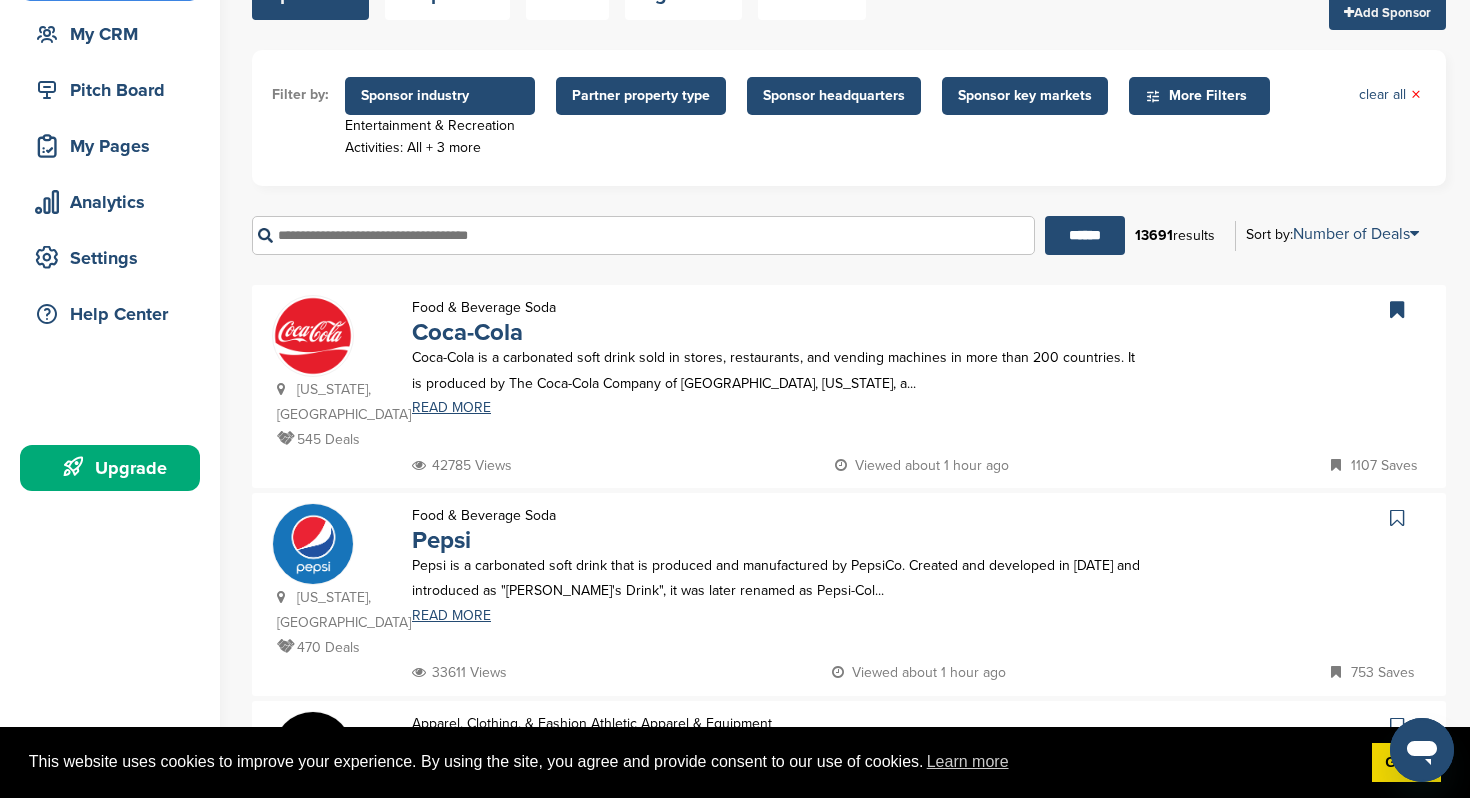 scroll, scrollTop: 146, scrollLeft: 0, axis: vertical 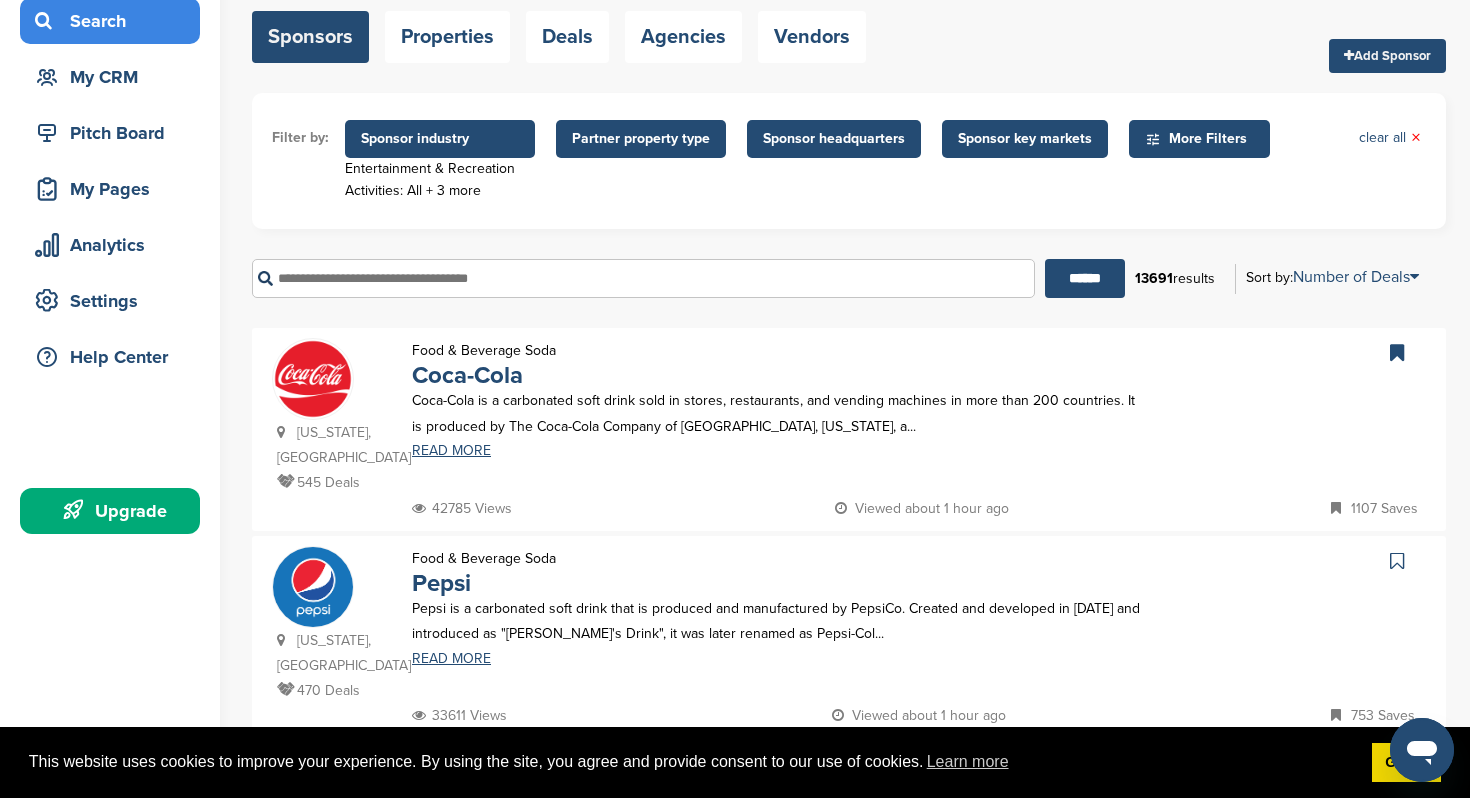 click on "Add Sponsor" at bounding box center (1387, 56) 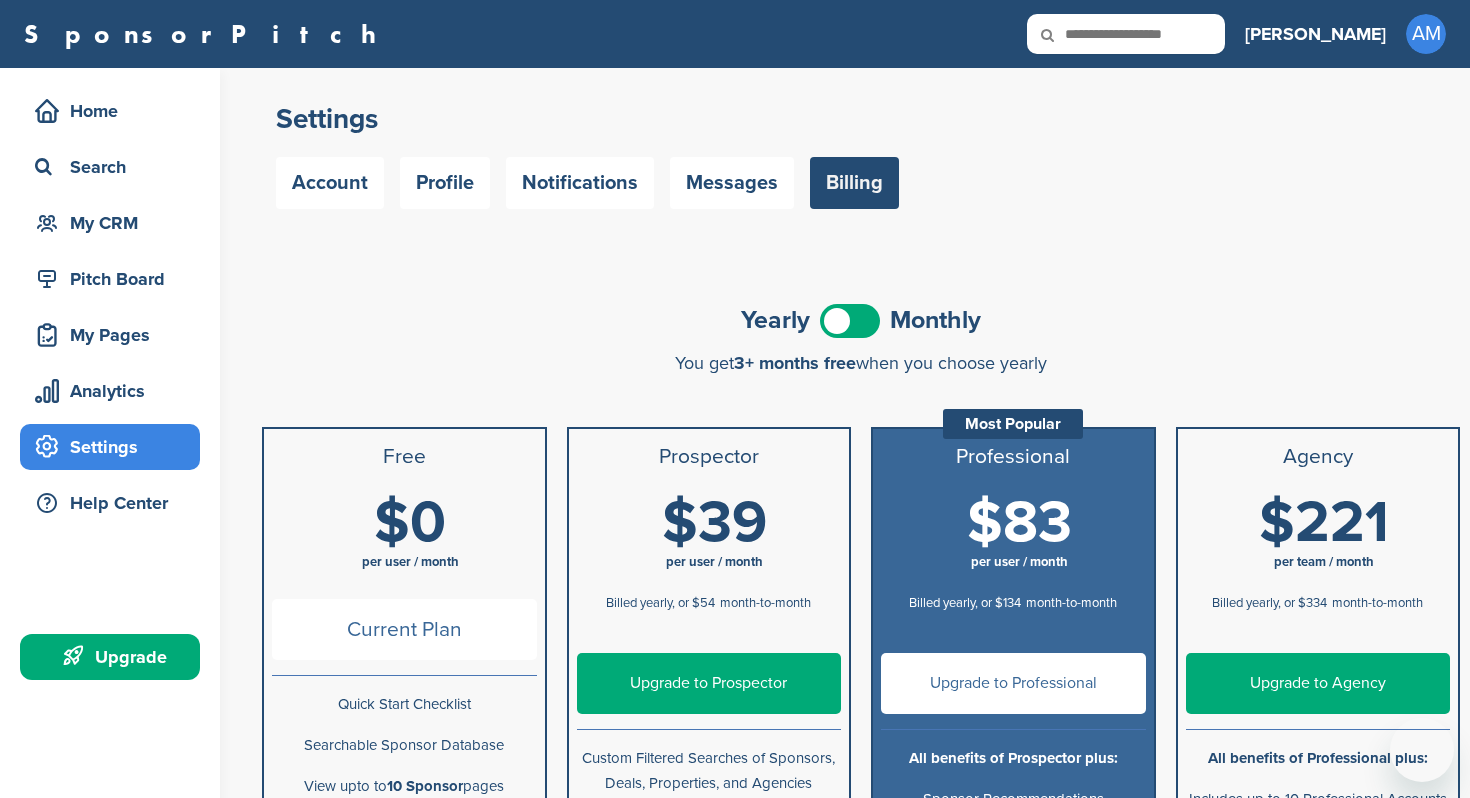 scroll, scrollTop: 0, scrollLeft: 0, axis: both 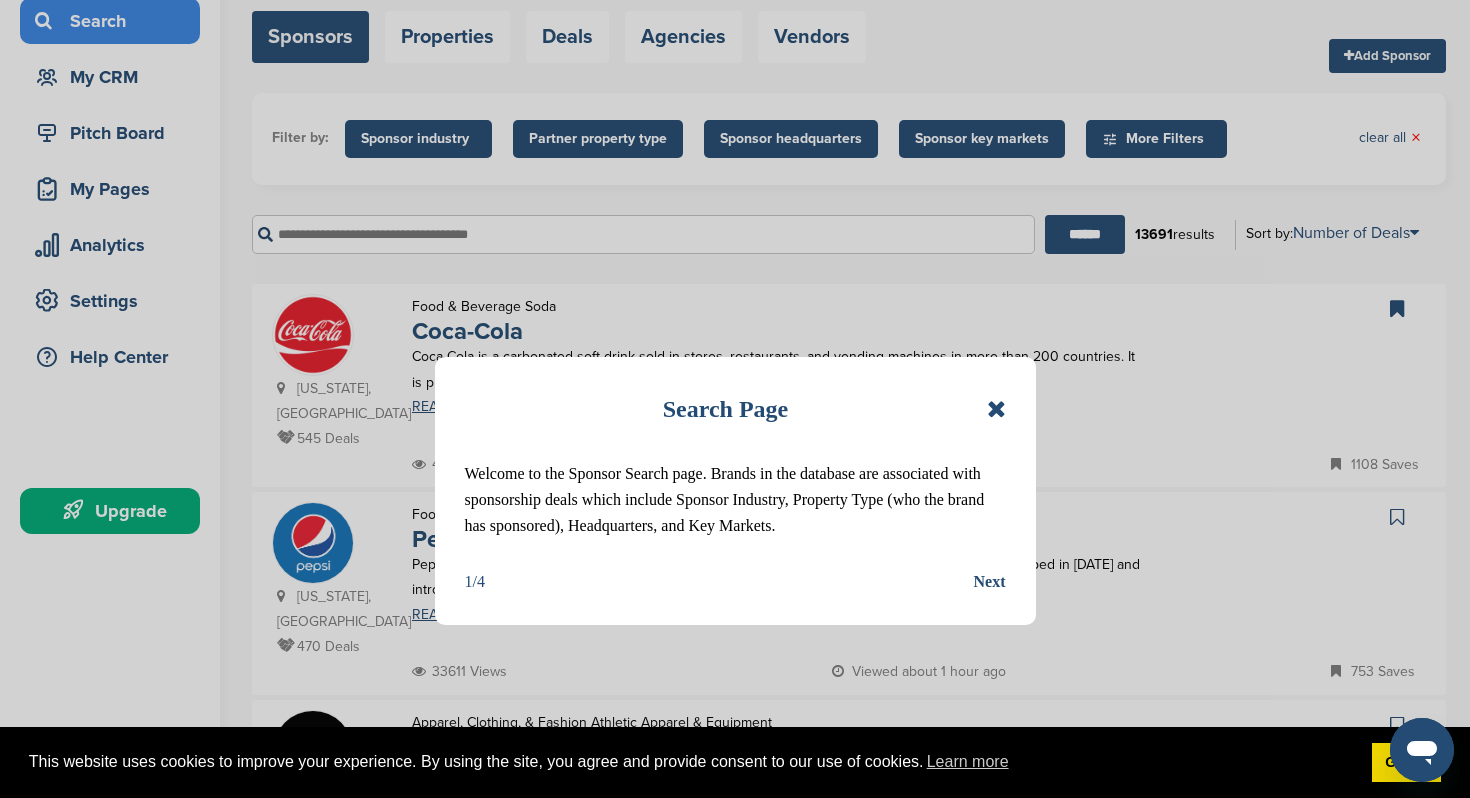 click at bounding box center (996, 409) 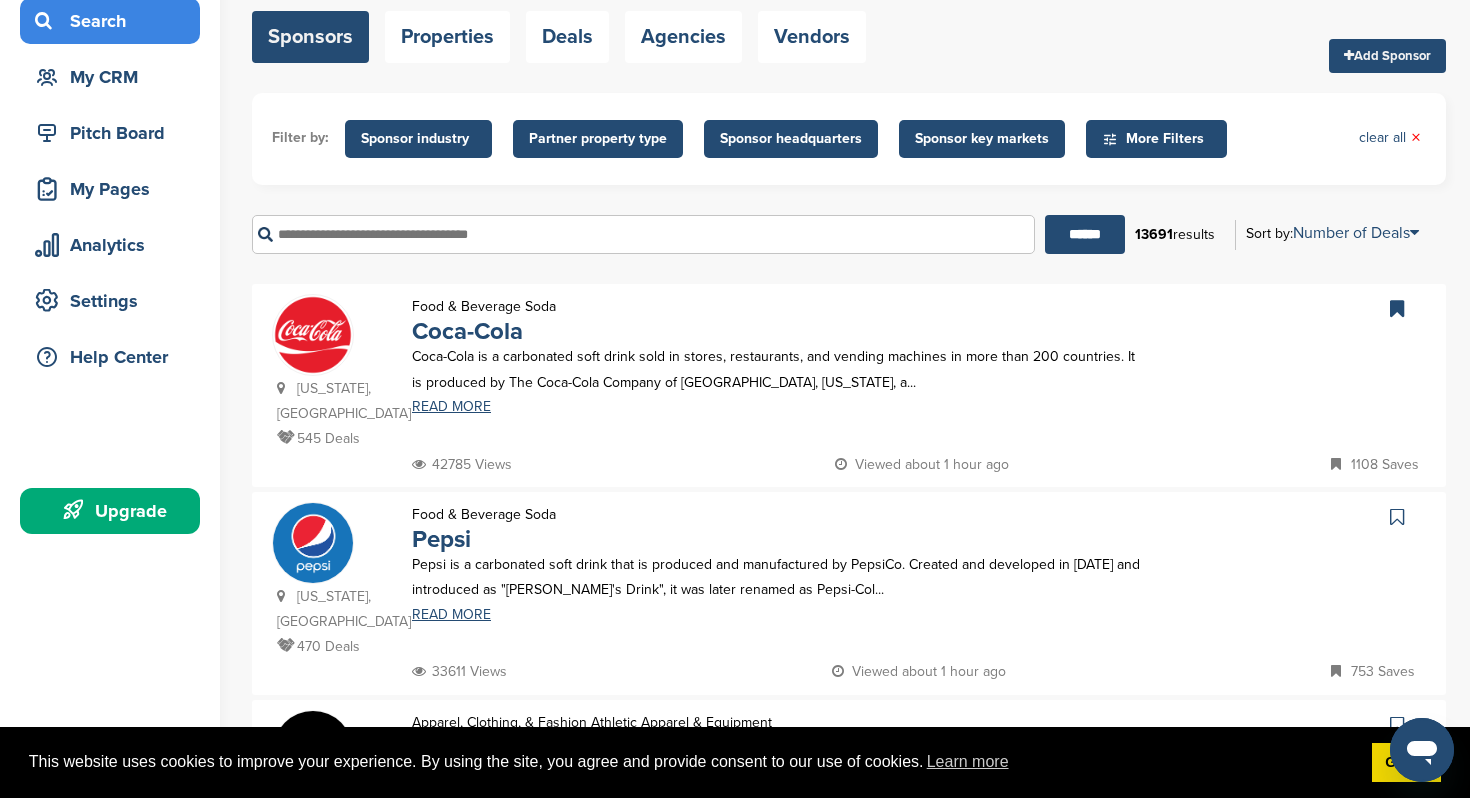 click at bounding box center (1422, 750) 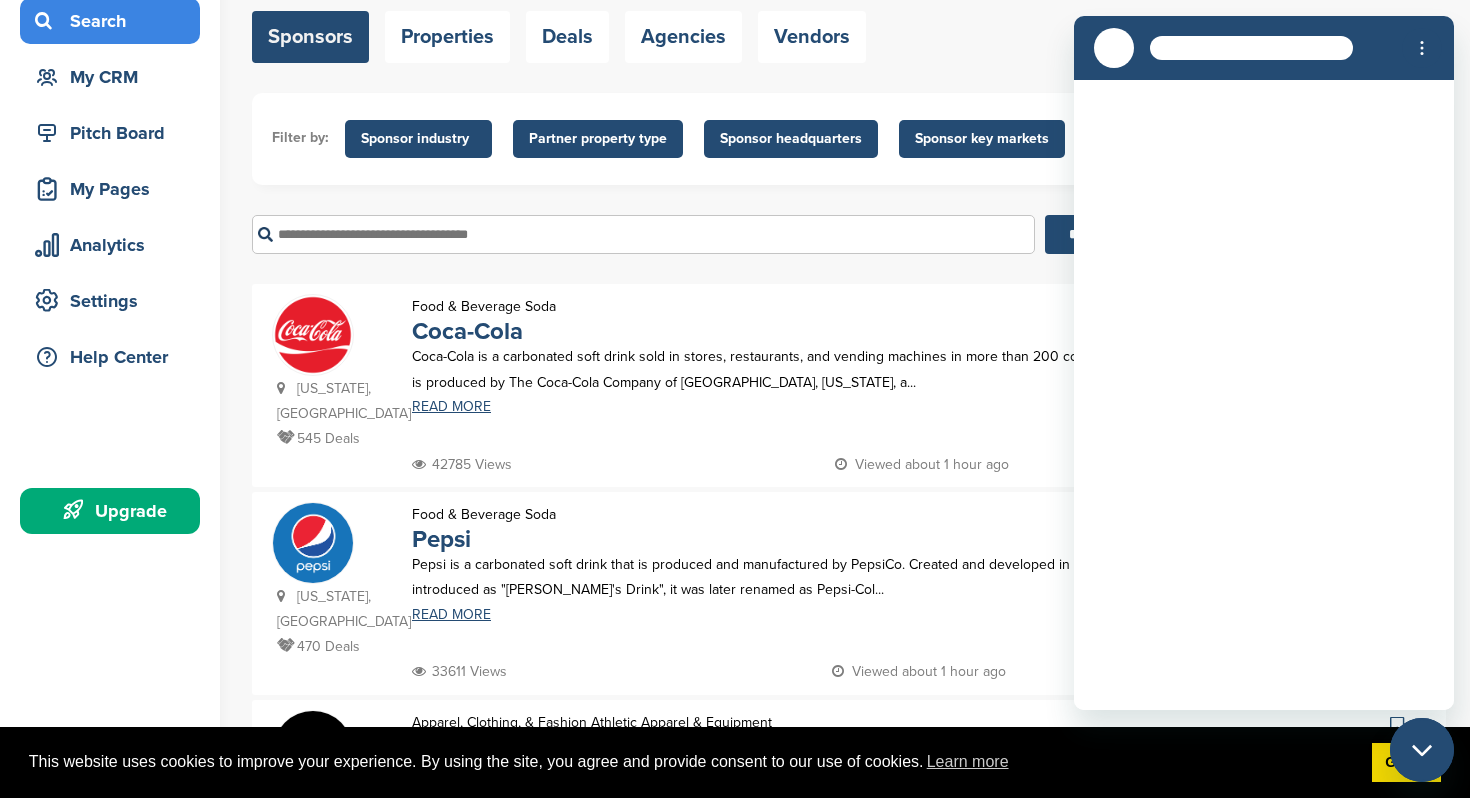 scroll, scrollTop: 0, scrollLeft: 0, axis: both 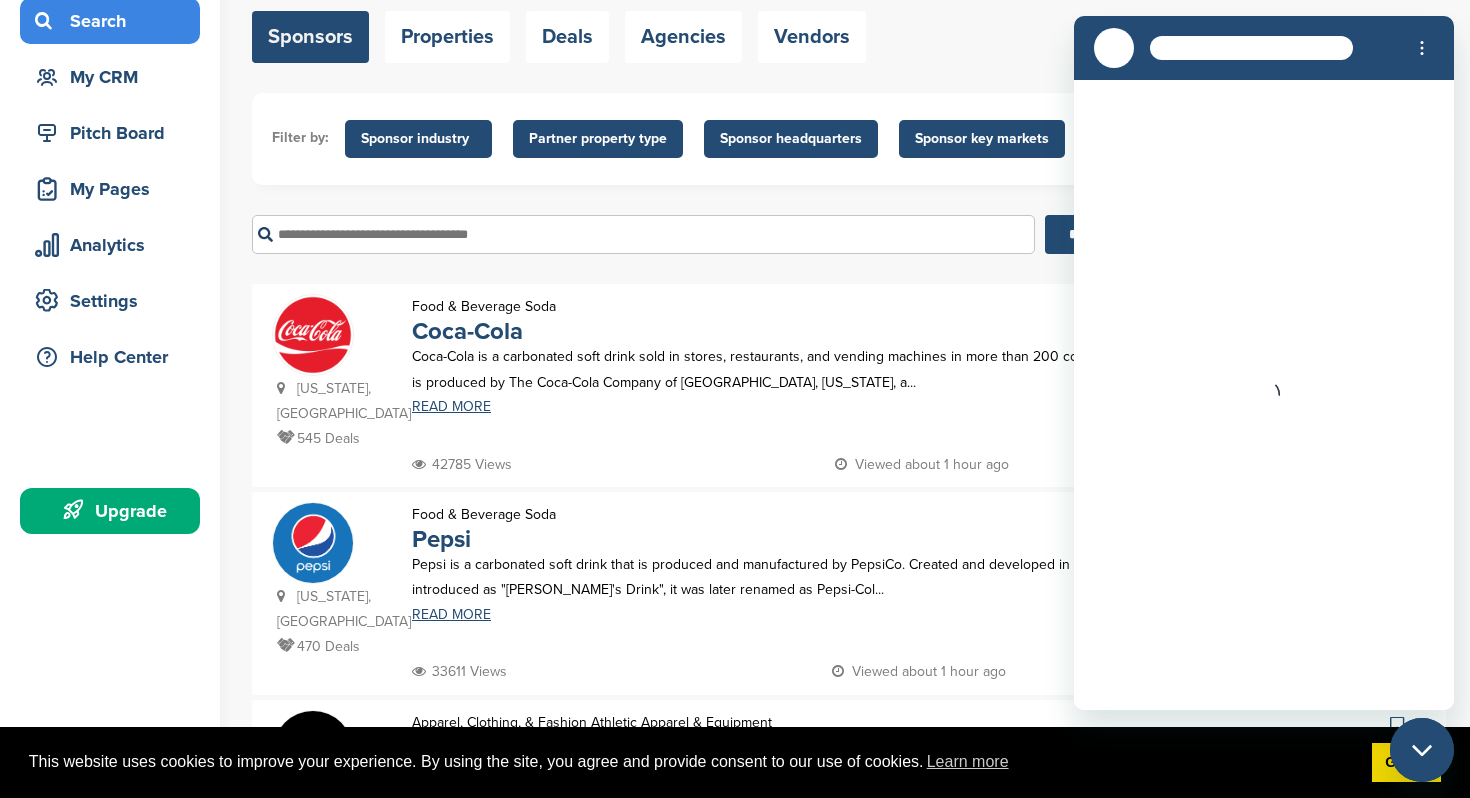click on "Show me:
Sponsors
Properties
Deals
Agencies
Vendors
Add Sponsor" at bounding box center (849, 9) 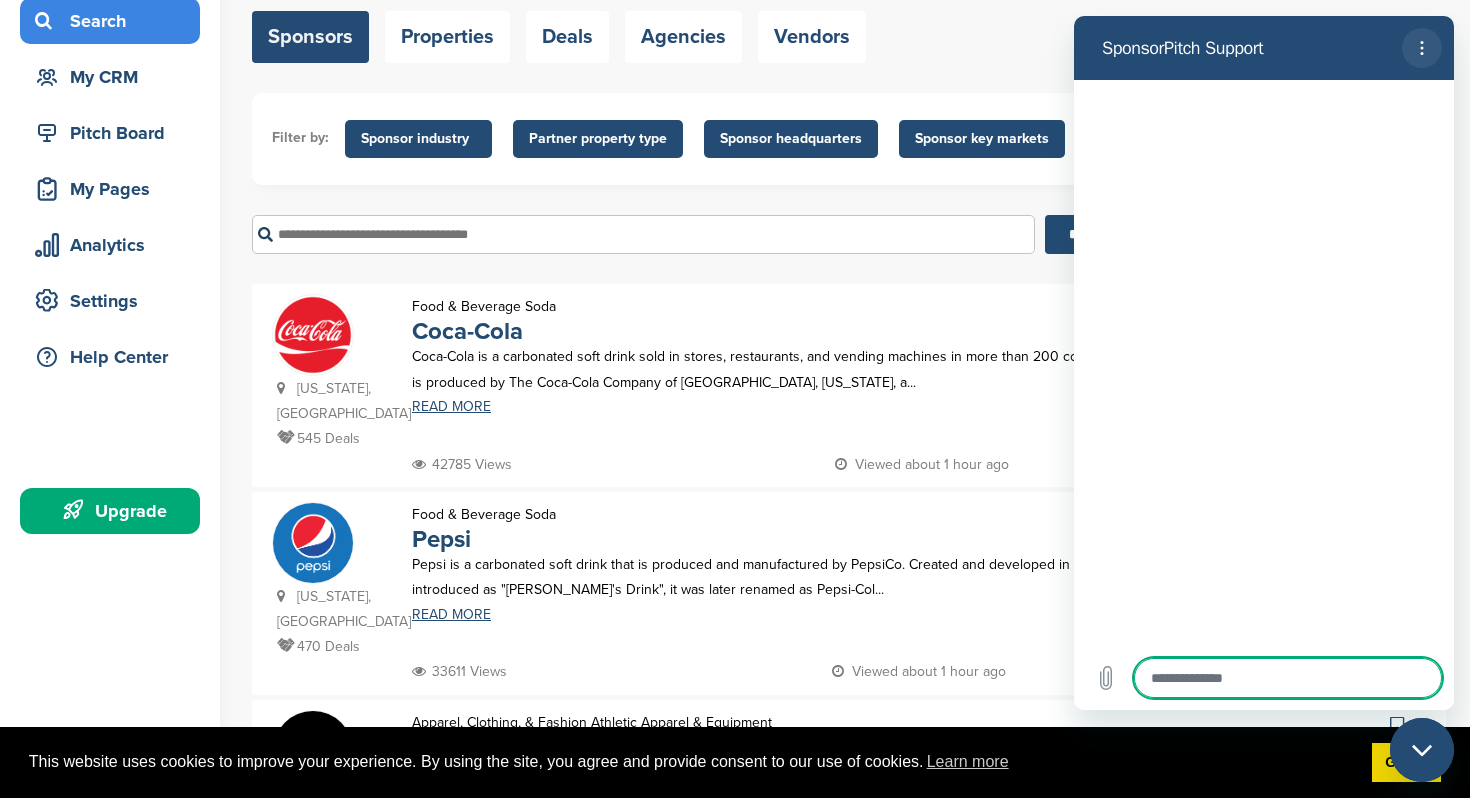 click 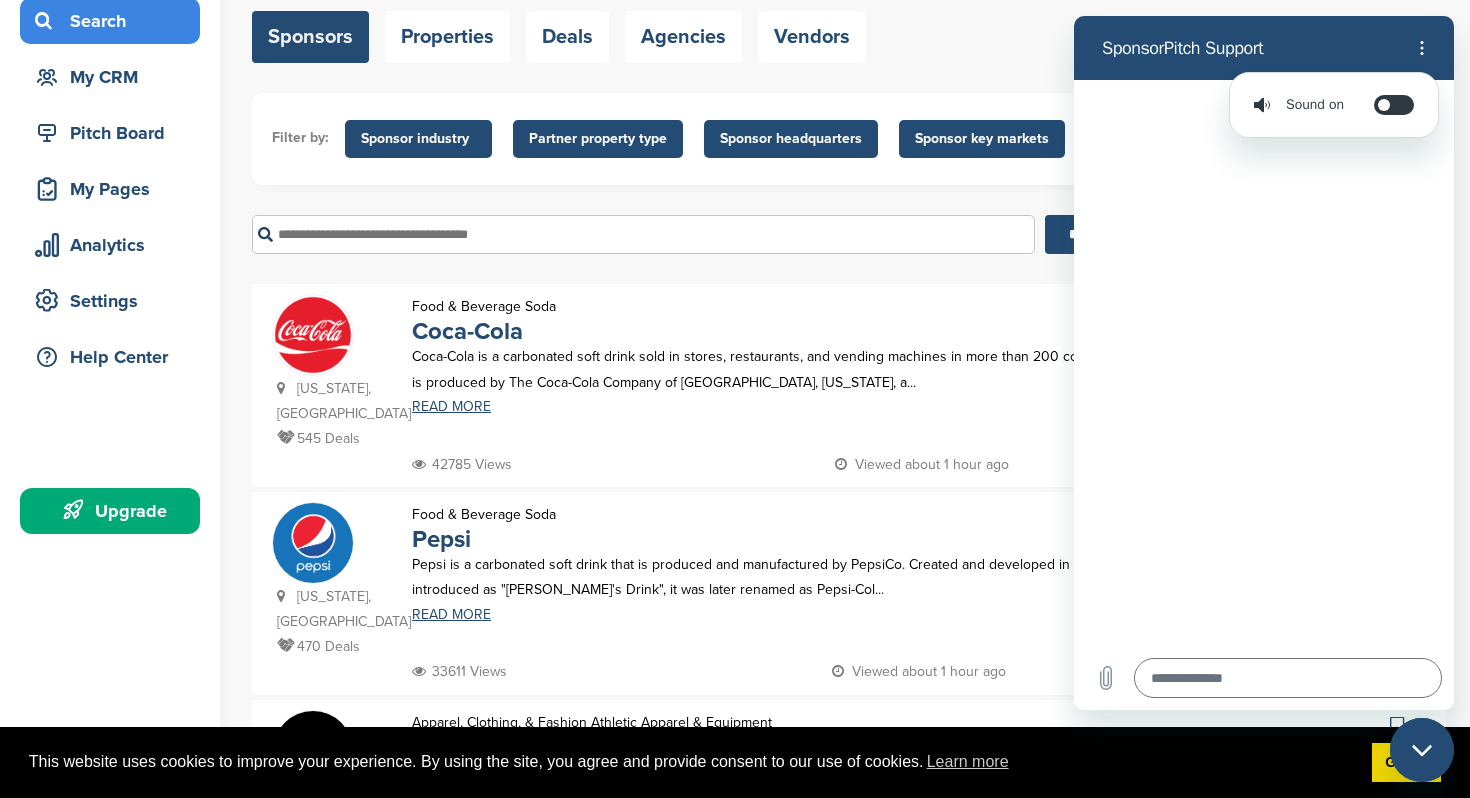 type on "*" 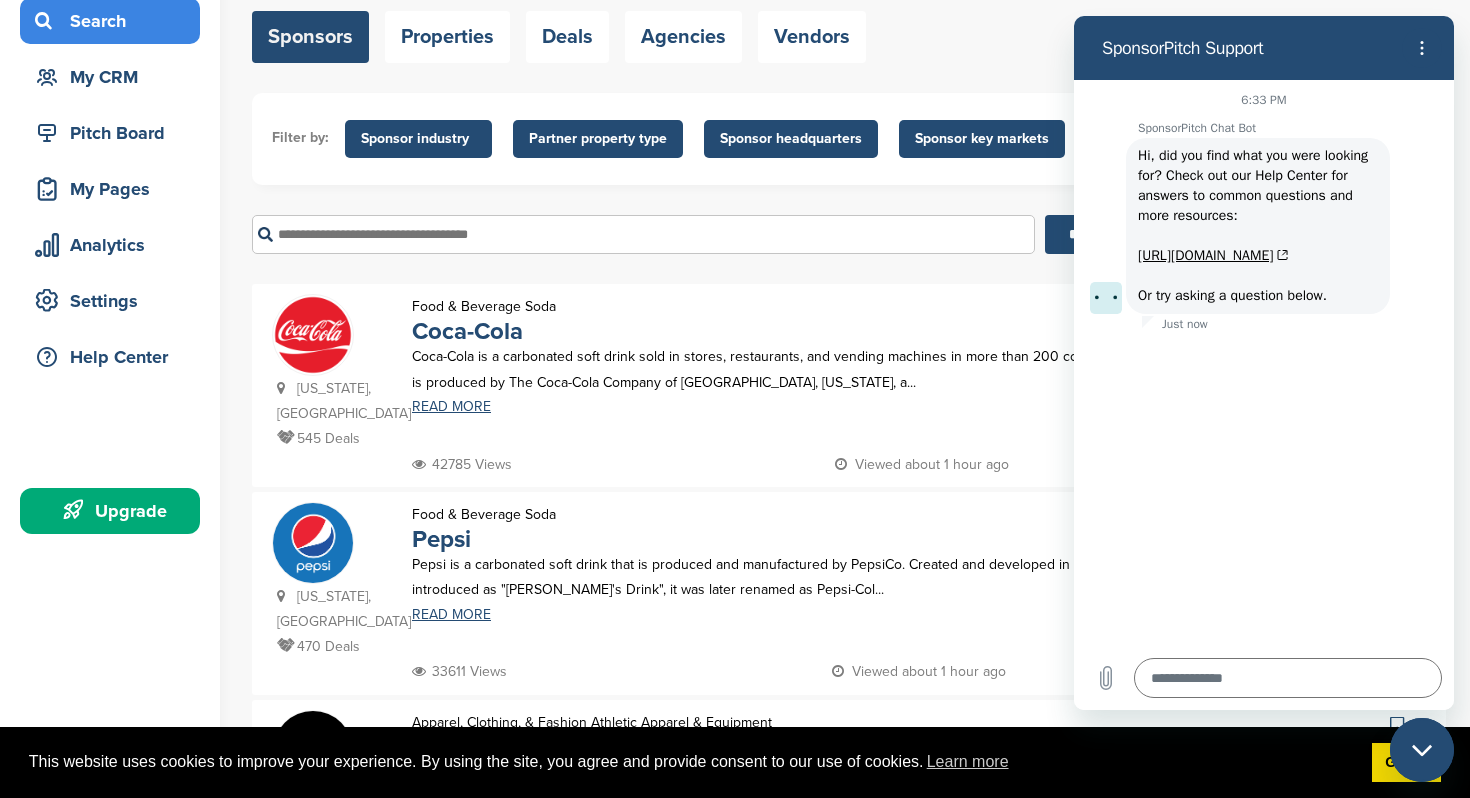 click on "Show me:
Sponsors
Properties
Deals
Agencies
Vendors
Add Sponsor" at bounding box center (849, 9) 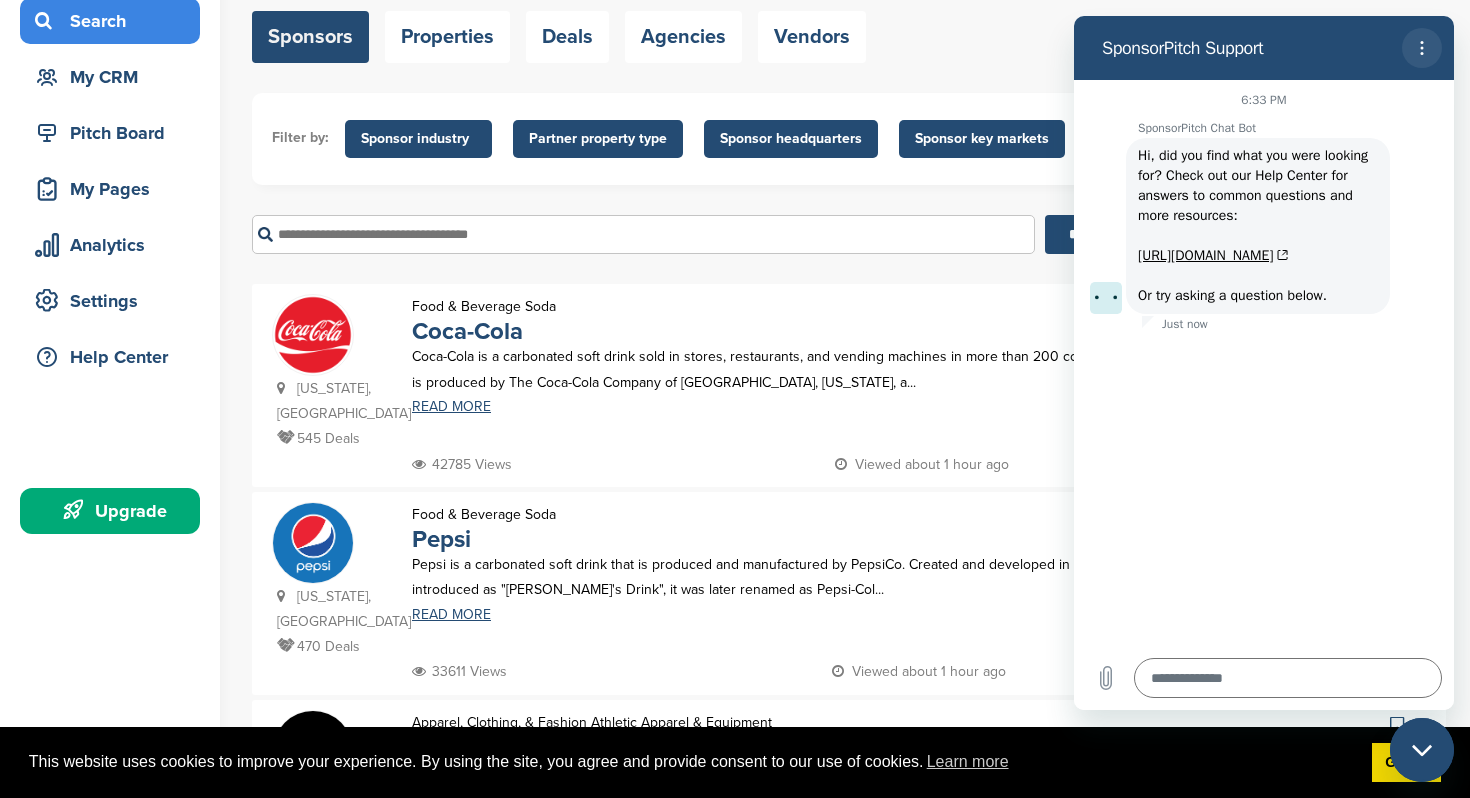 click at bounding box center [1422, 48] 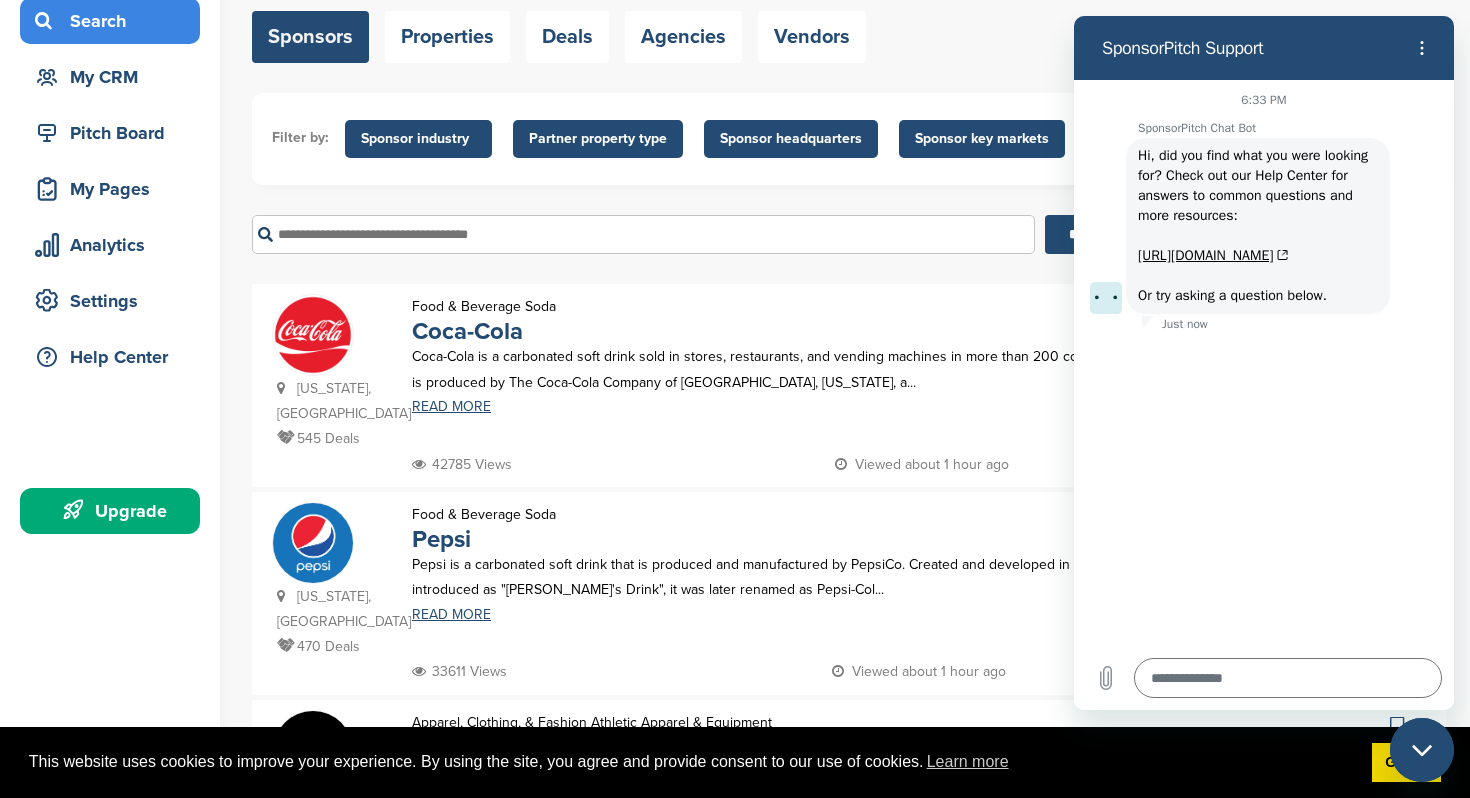 click on "Filter by:
Sponsor industry
Sponsor Industry
×
Apparel, Clothing, & Fashion
Accessories
Athletic Apparel & Equipment
Backpacks
Clothing Line
Eyewear
Footwear
Formalwear
Fragrance
Handbags
Hats
Jewelry
Other
Outdoor clothing
Outerwear
Swimwear
Underwear
Uniforms
Watches
Automotive
ATV
Auto Dealer
Auto Manufacturer
Auto Parts
Car Wash
Classifieds
Motorcycle
Navigation Systems
Other
RV's
Service Center
Tire Distribution
Tire Manufacturer
Beauty & Cosmetics" at bounding box center [849, 139] 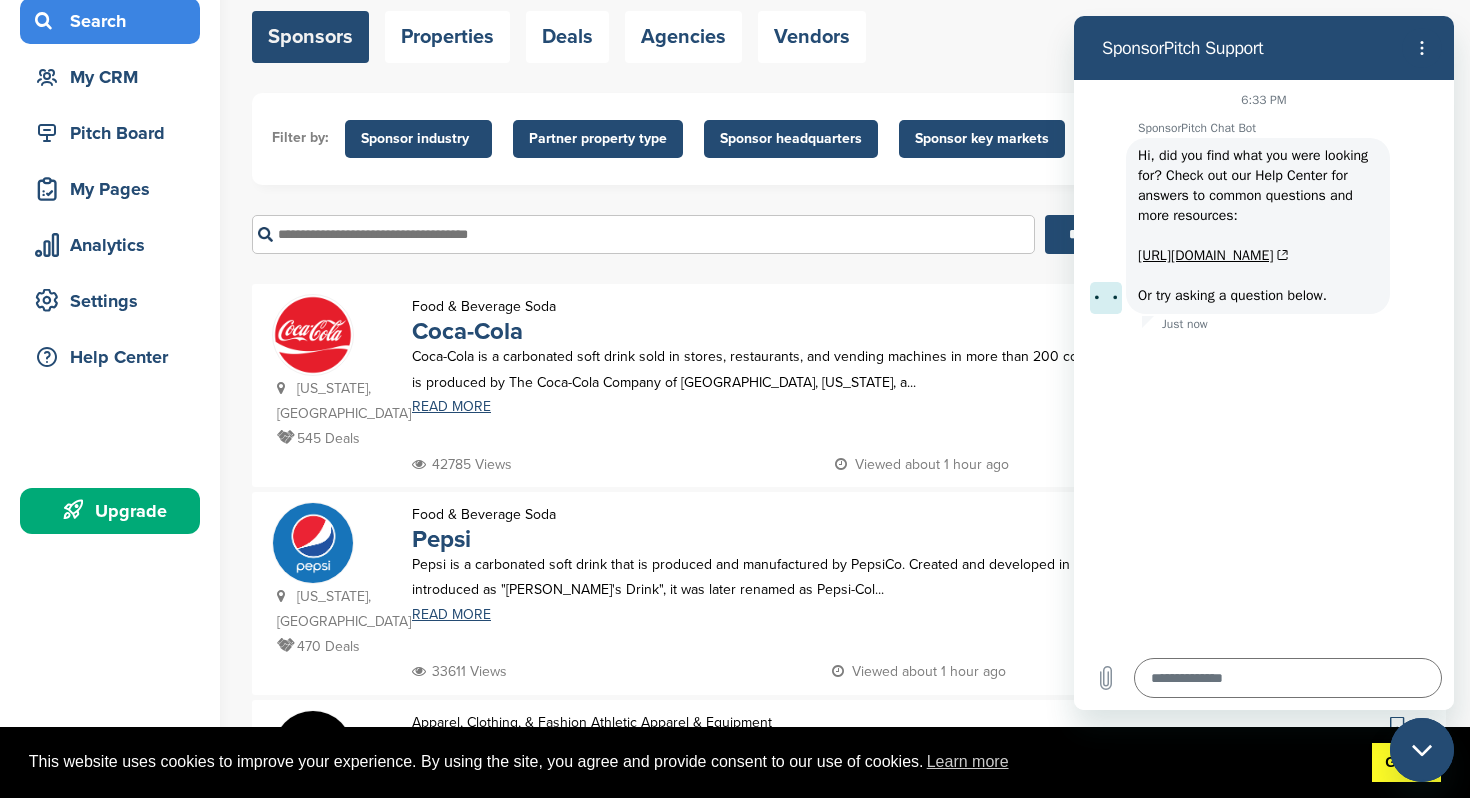 click on "Got it!" at bounding box center [1406, 763] 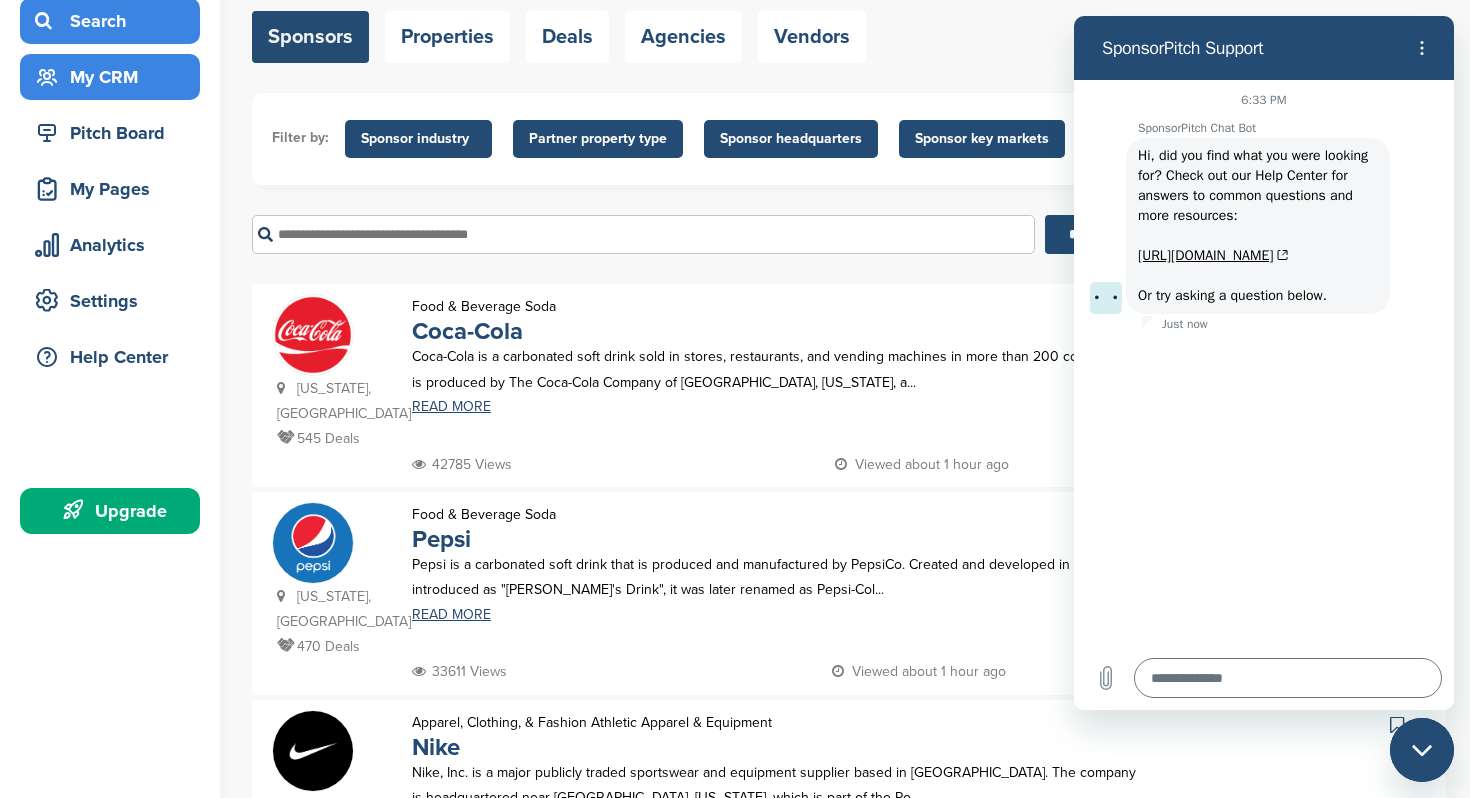 click on "My CRM" at bounding box center [115, 77] 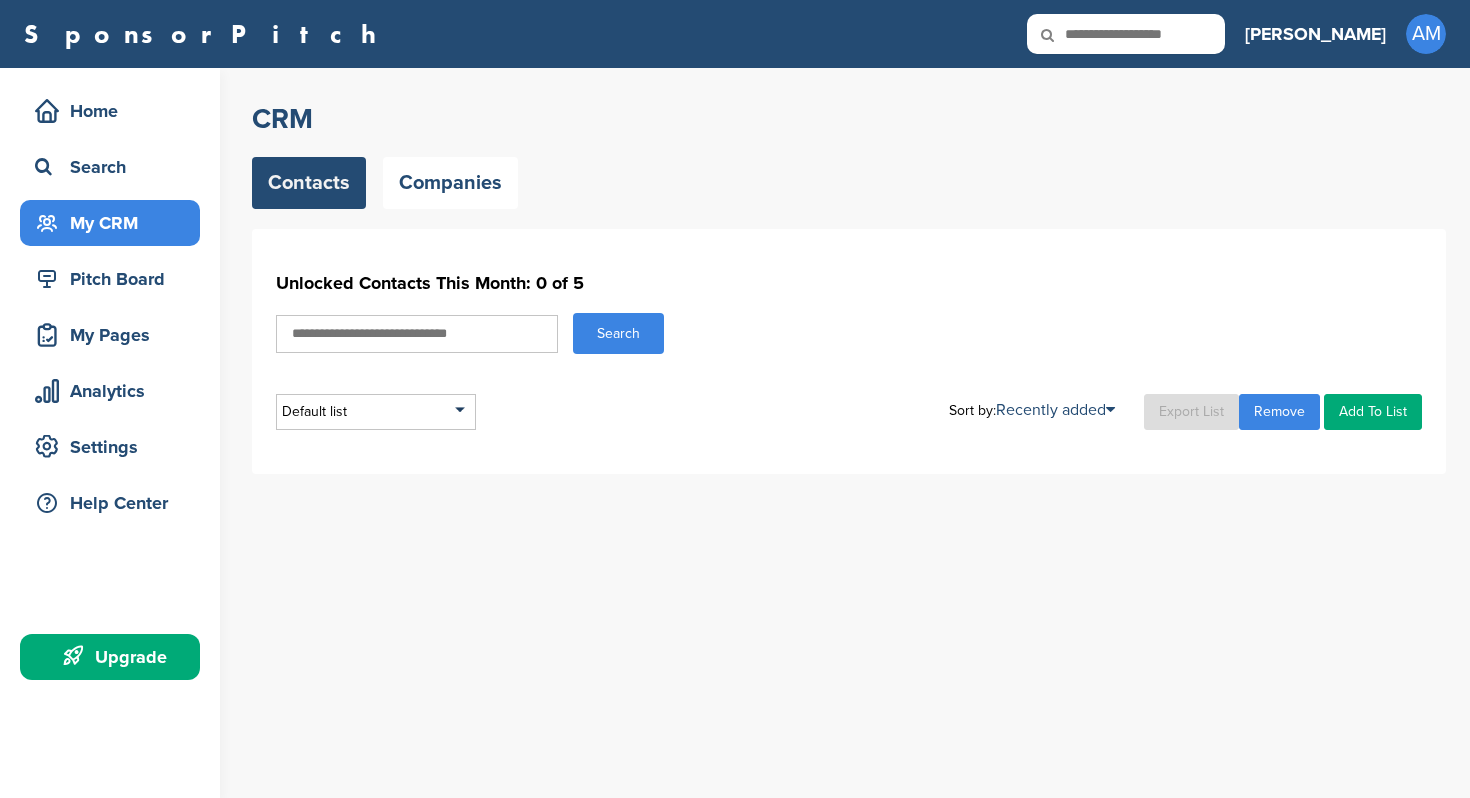 scroll, scrollTop: 0, scrollLeft: 0, axis: both 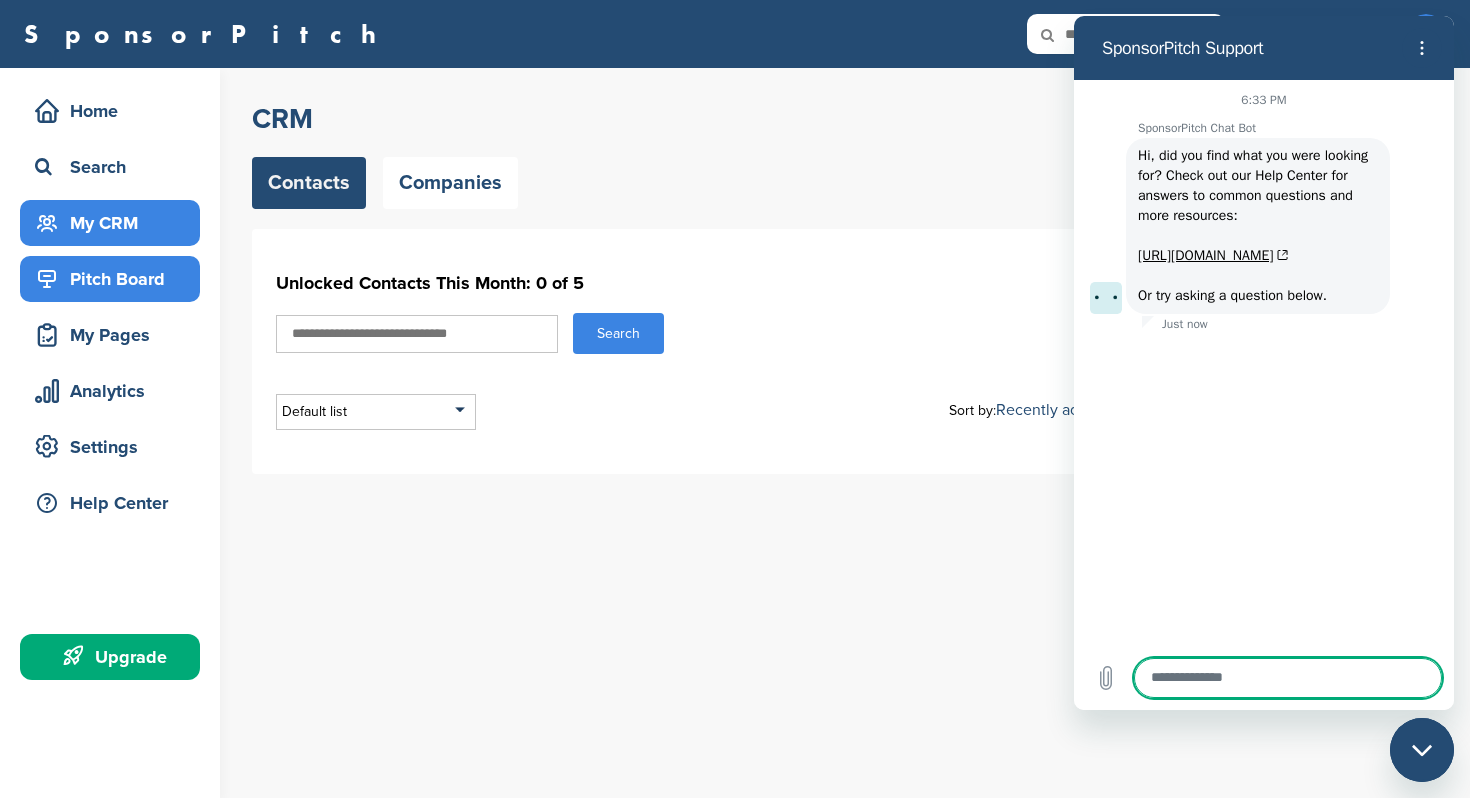 click on "Pitch Board" at bounding box center (115, 279) 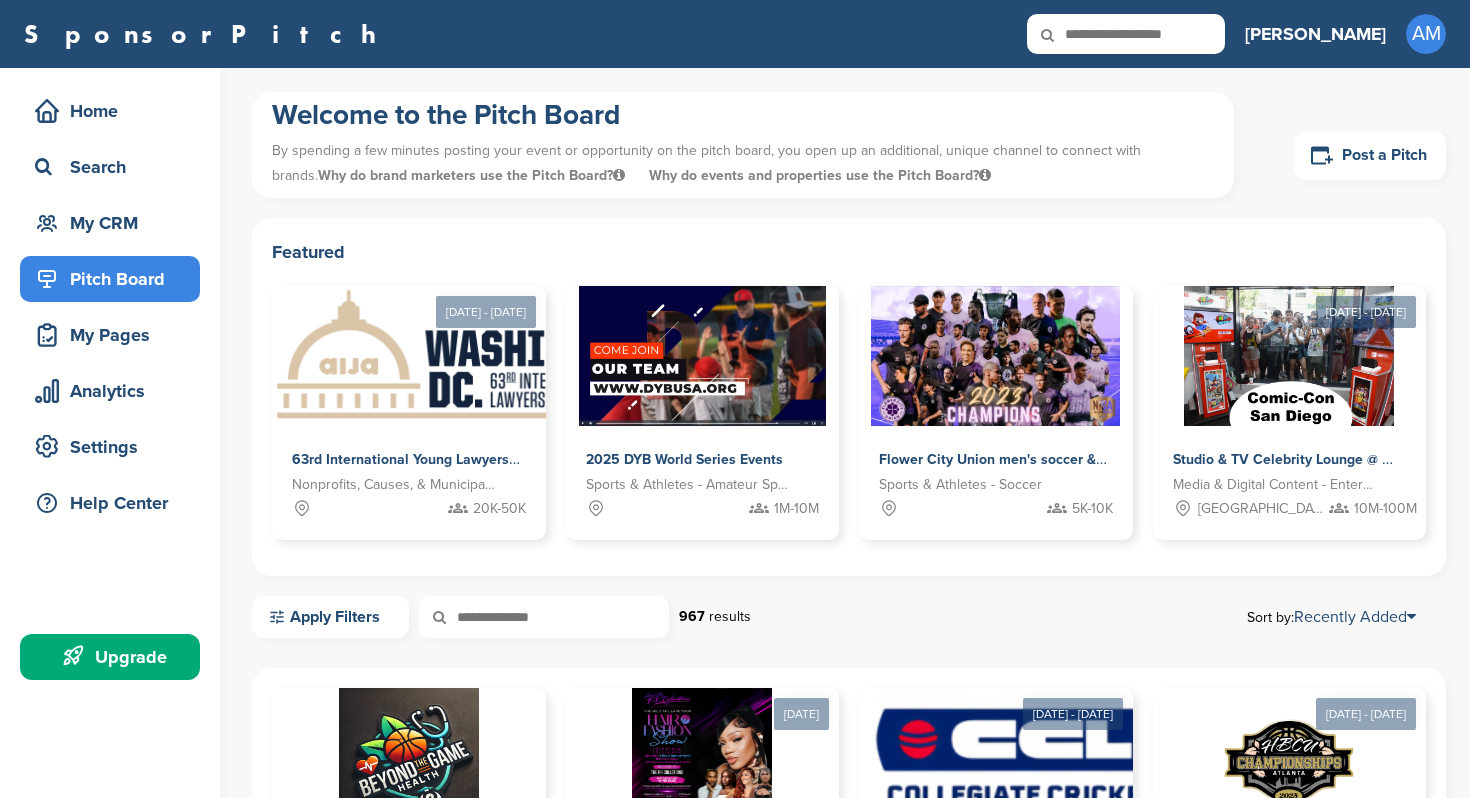 scroll, scrollTop: 0, scrollLeft: 0, axis: both 